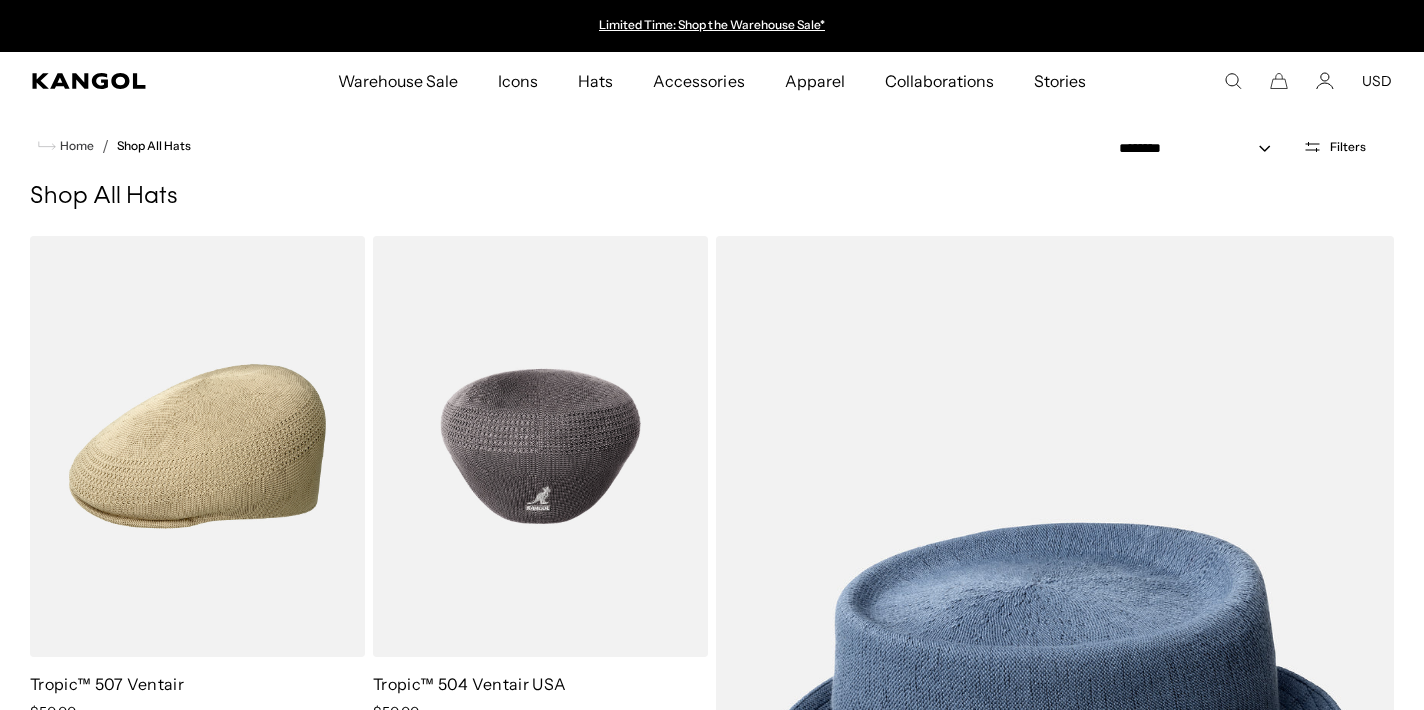 scroll, scrollTop: 193, scrollLeft: 0, axis: vertical 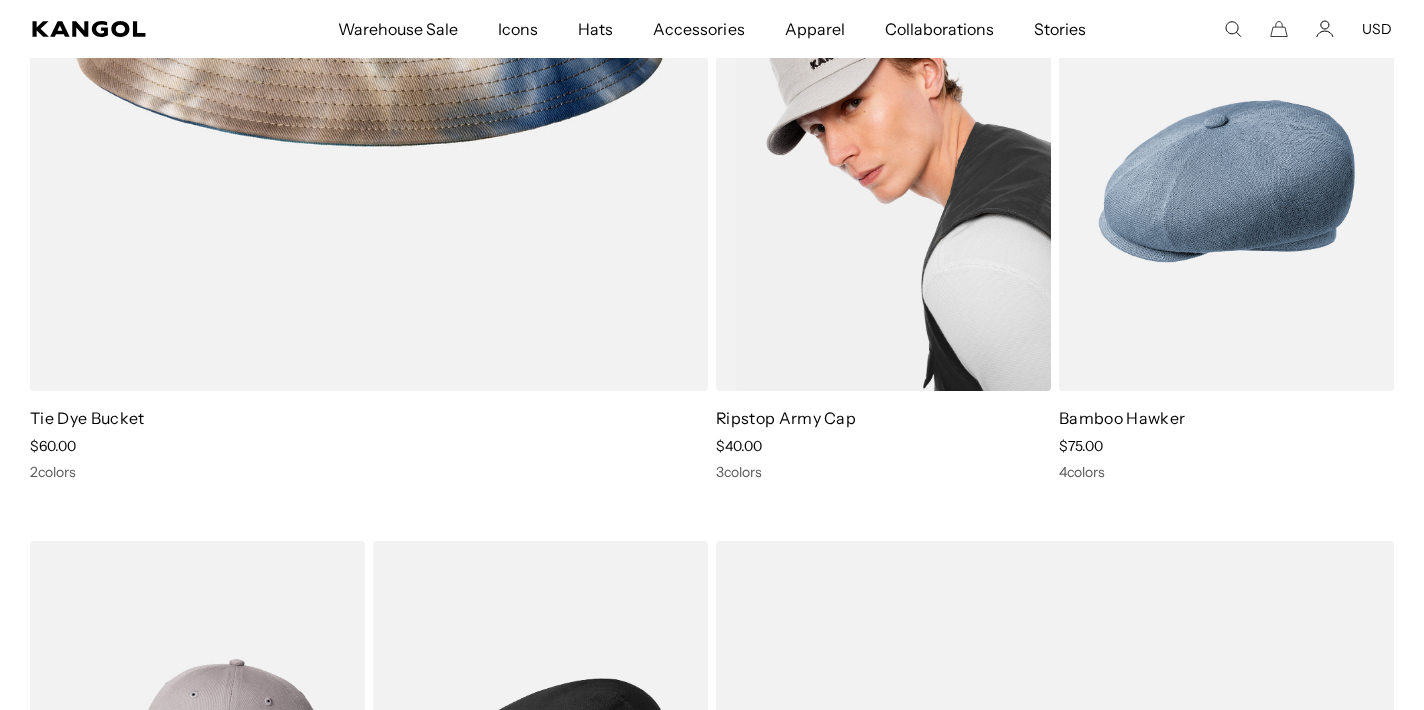 click at bounding box center [883, 181] 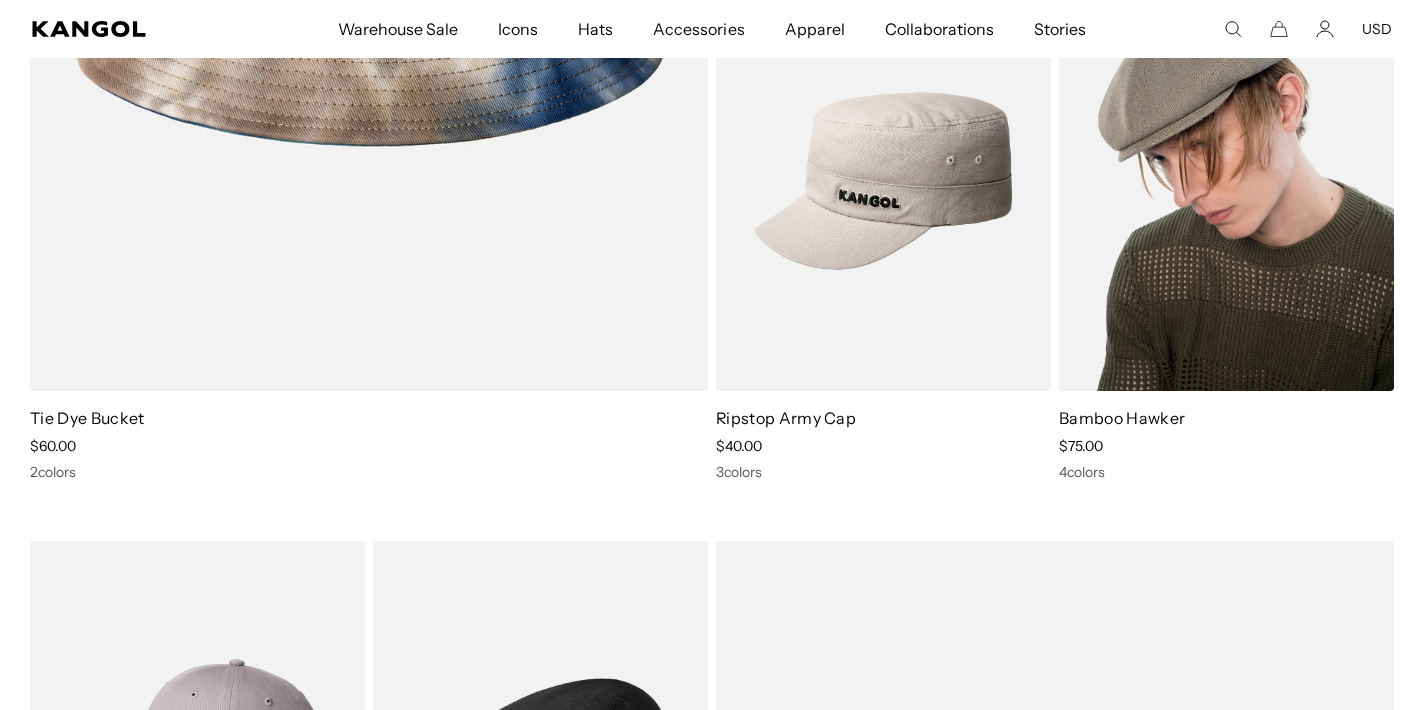 scroll, scrollTop: 0, scrollLeft: 412, axis: horizontal 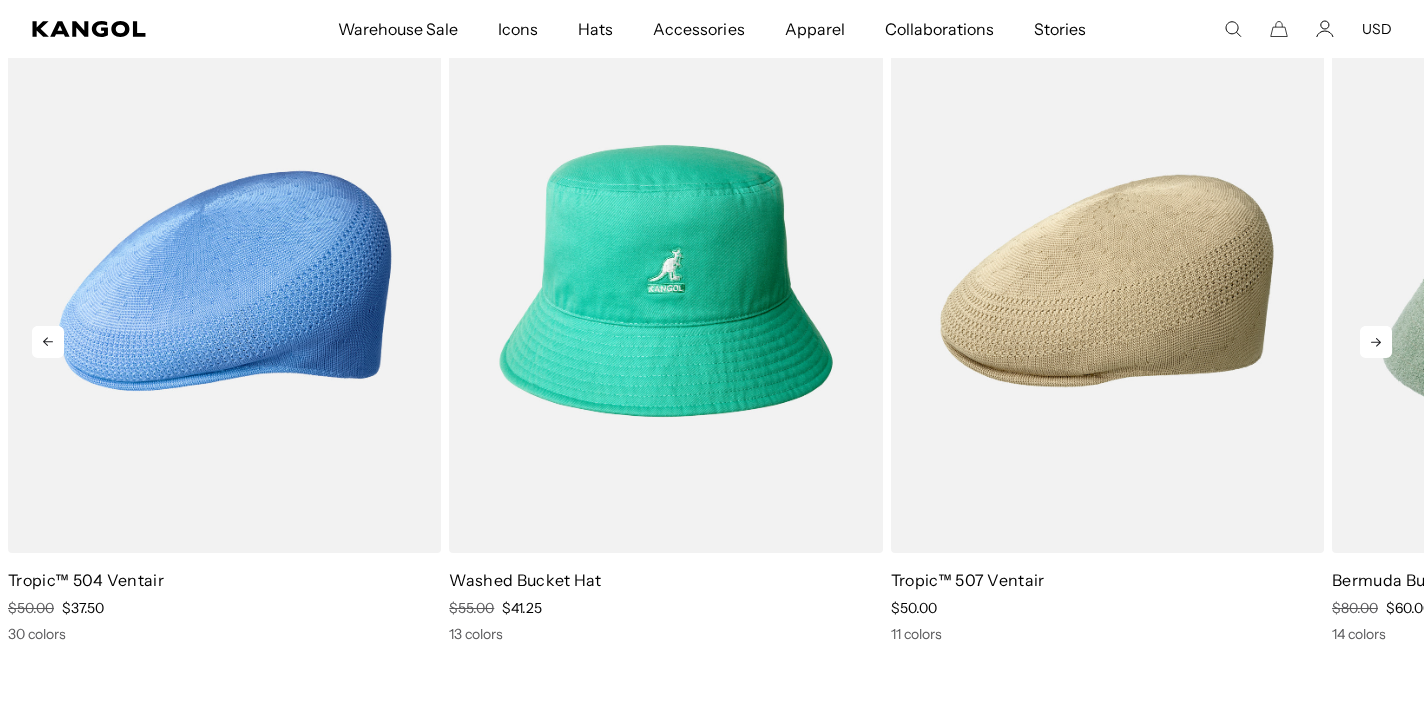 click at bounding box center (1376, 342) 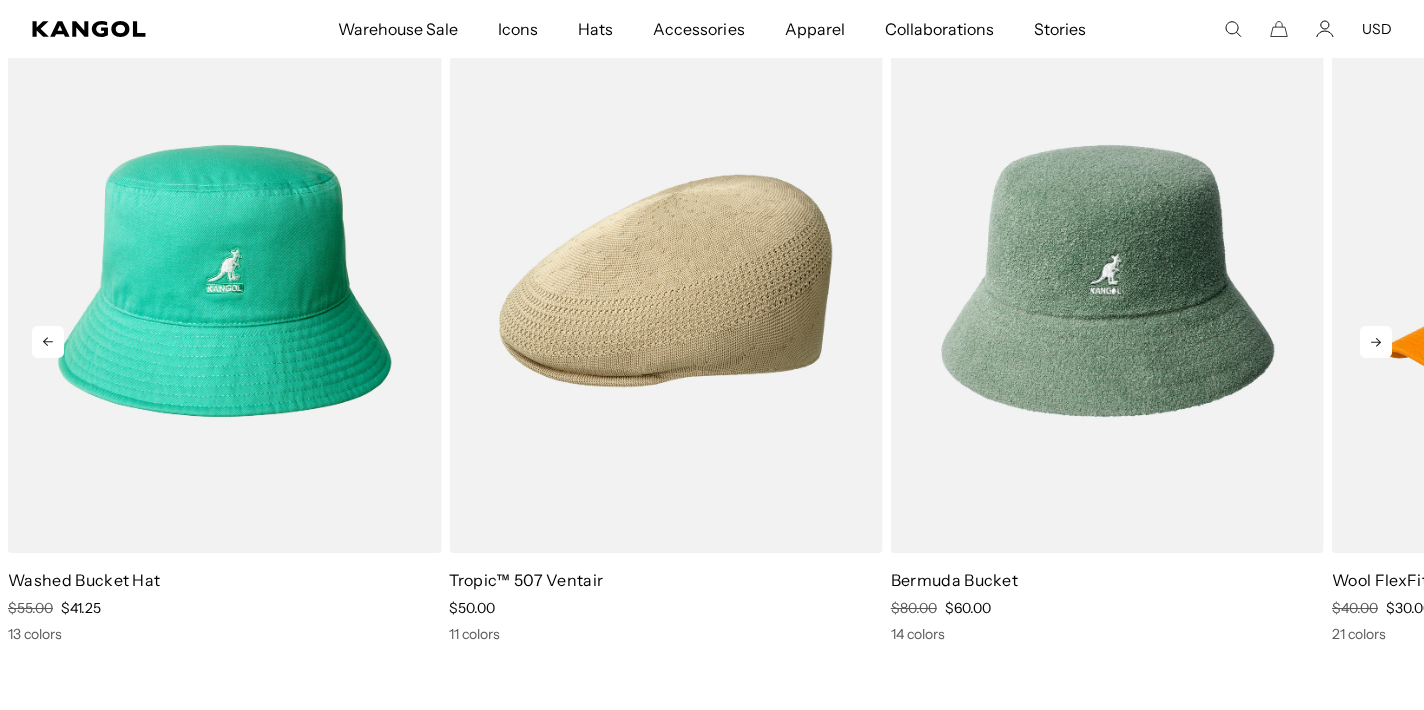 click at bounding box center [1376, 342] 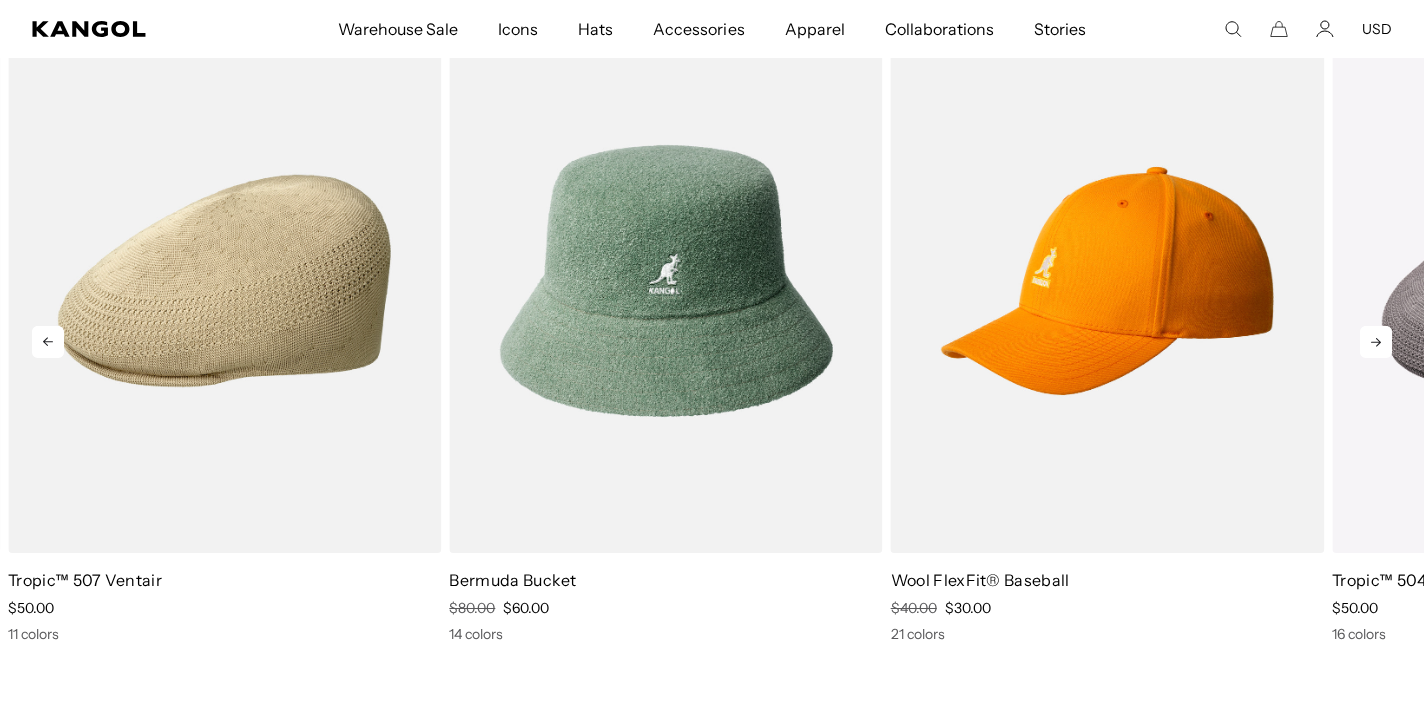 click at bounding box center [1376, 342] 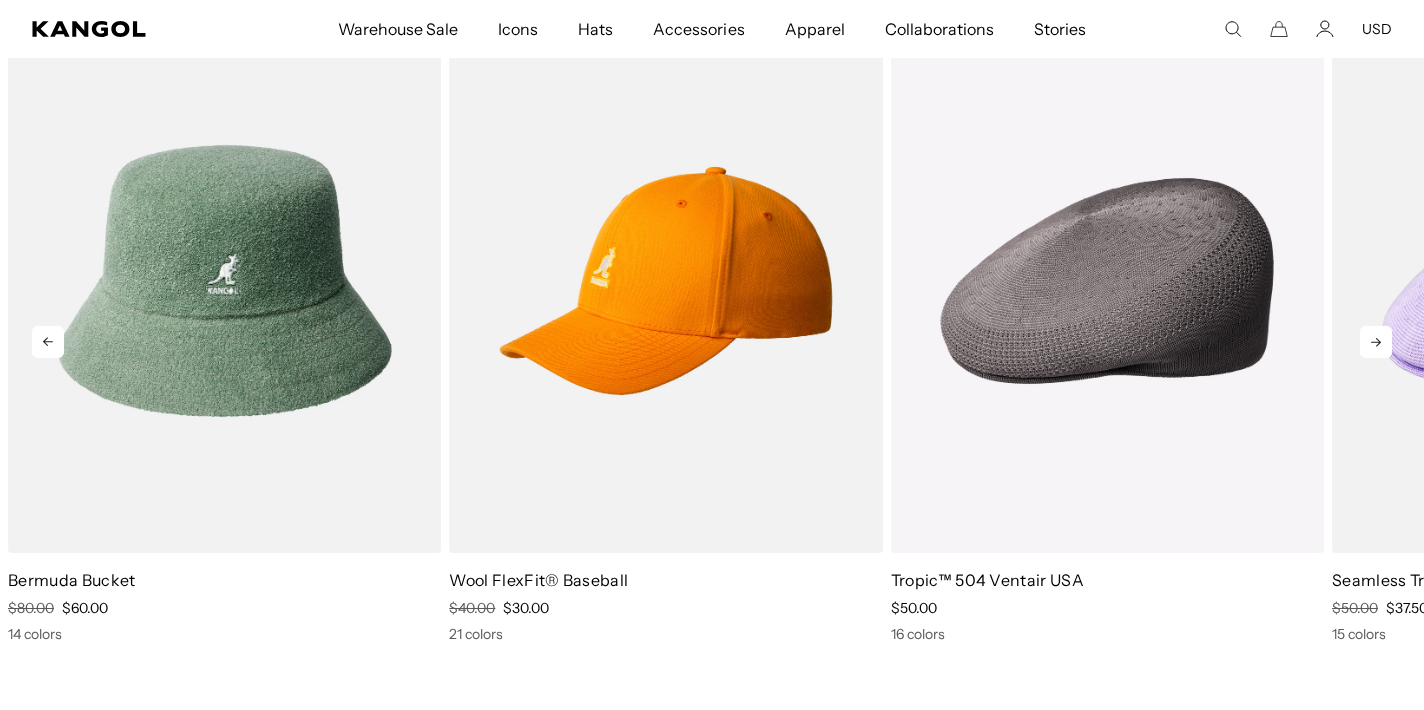 scroll, scrollTop: 0, scrollLeft: 0, axis: both 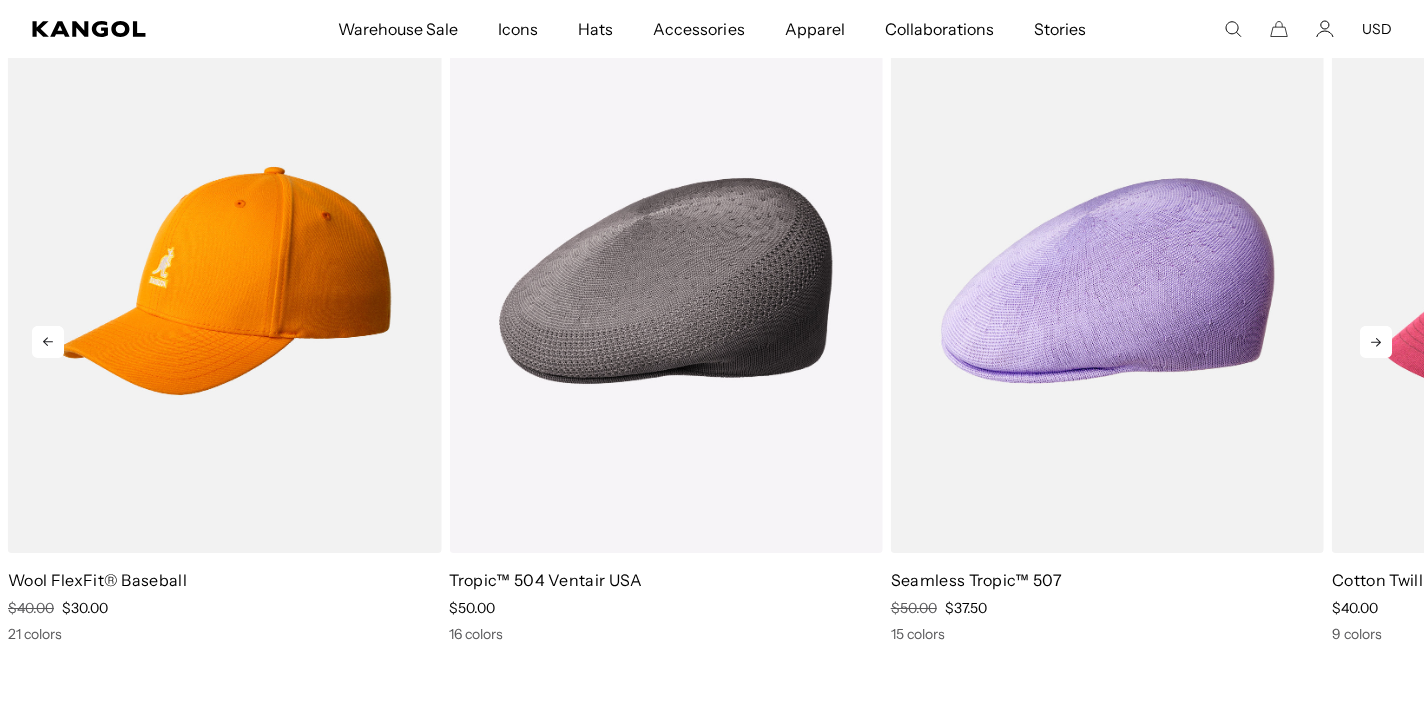 click at bounding box center [1376, 342] 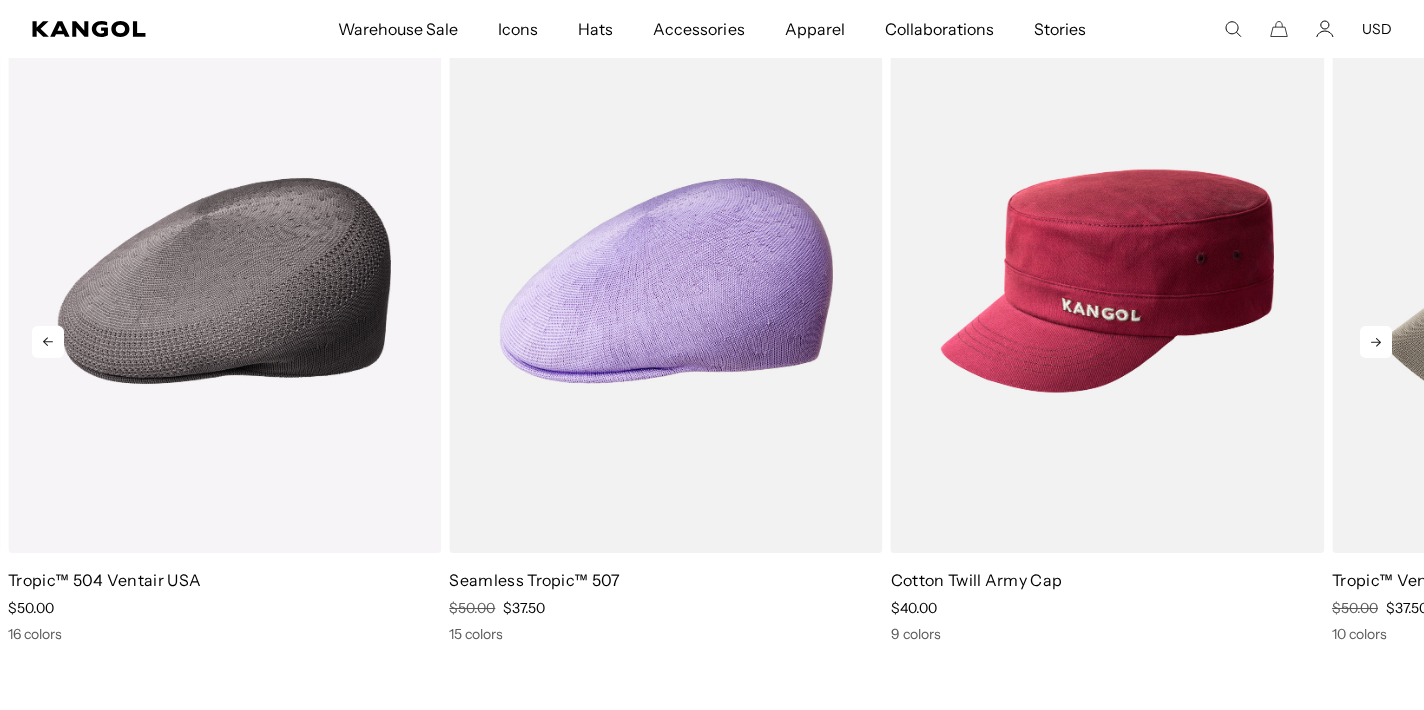 click at bounding box center (1376, 342) 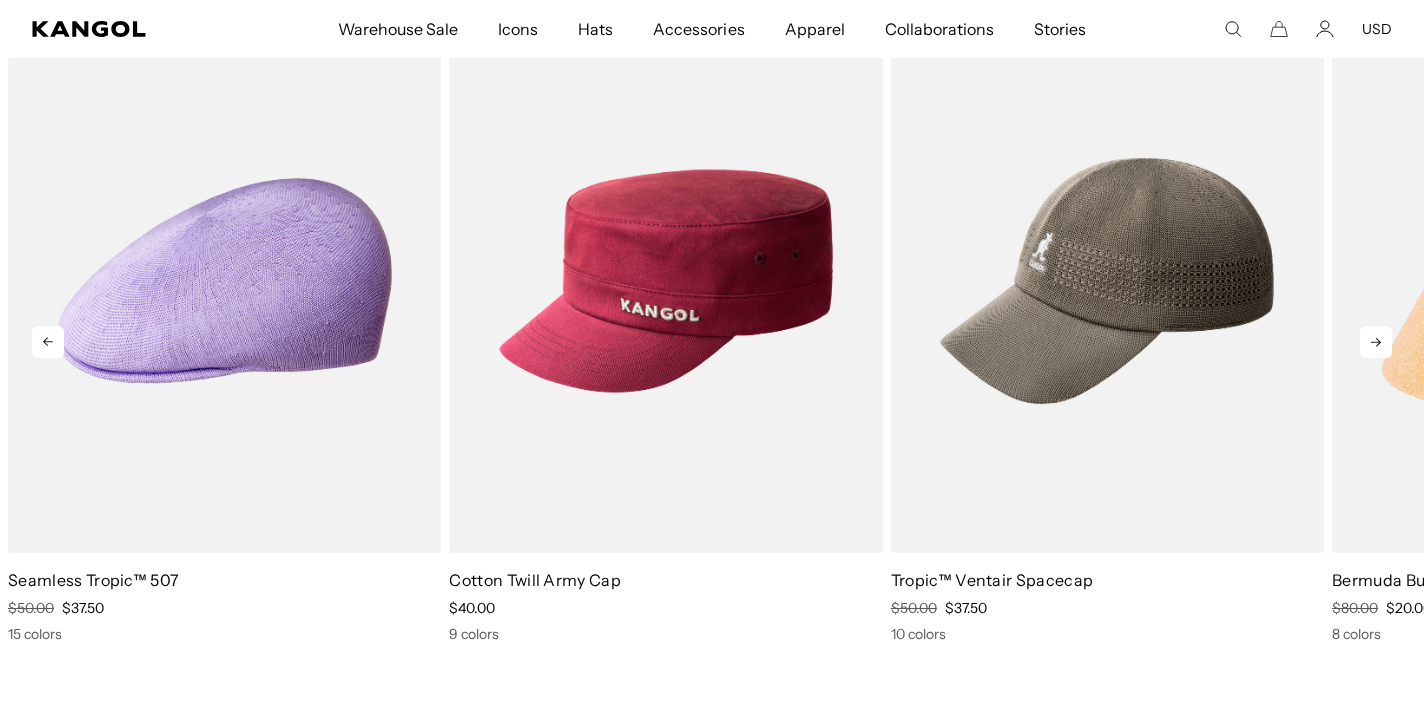 click at bounding box center (1376, 342) 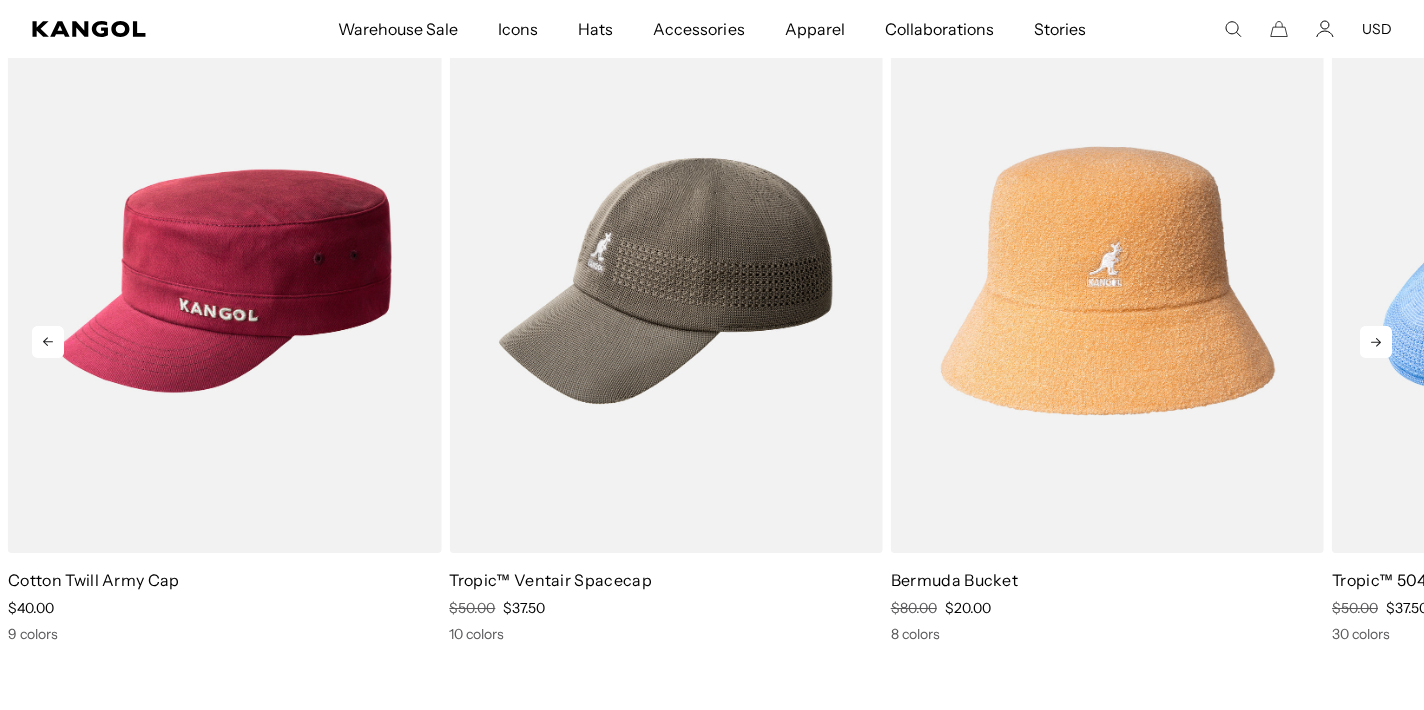click at bounding box center (1376, 342) 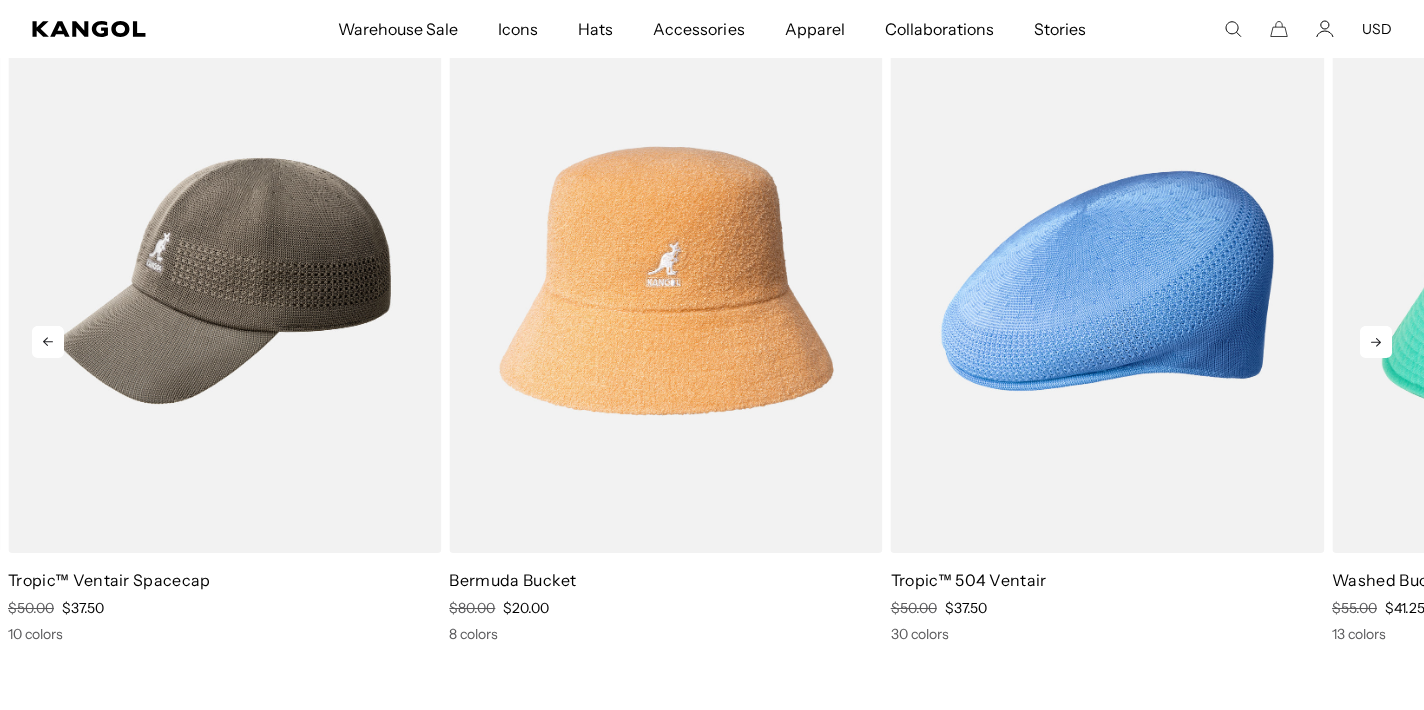 click at bounding box center (1376, 342) 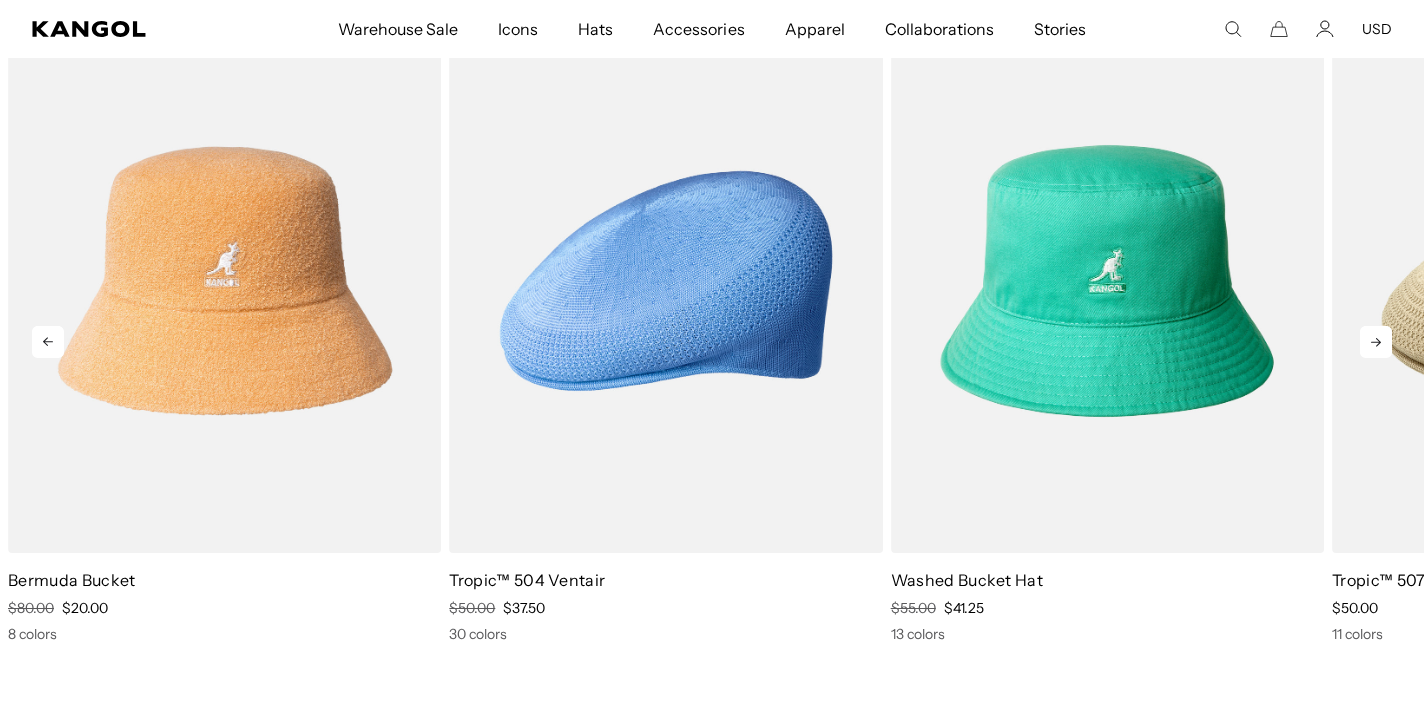 click at bounding box center [1376, 342] 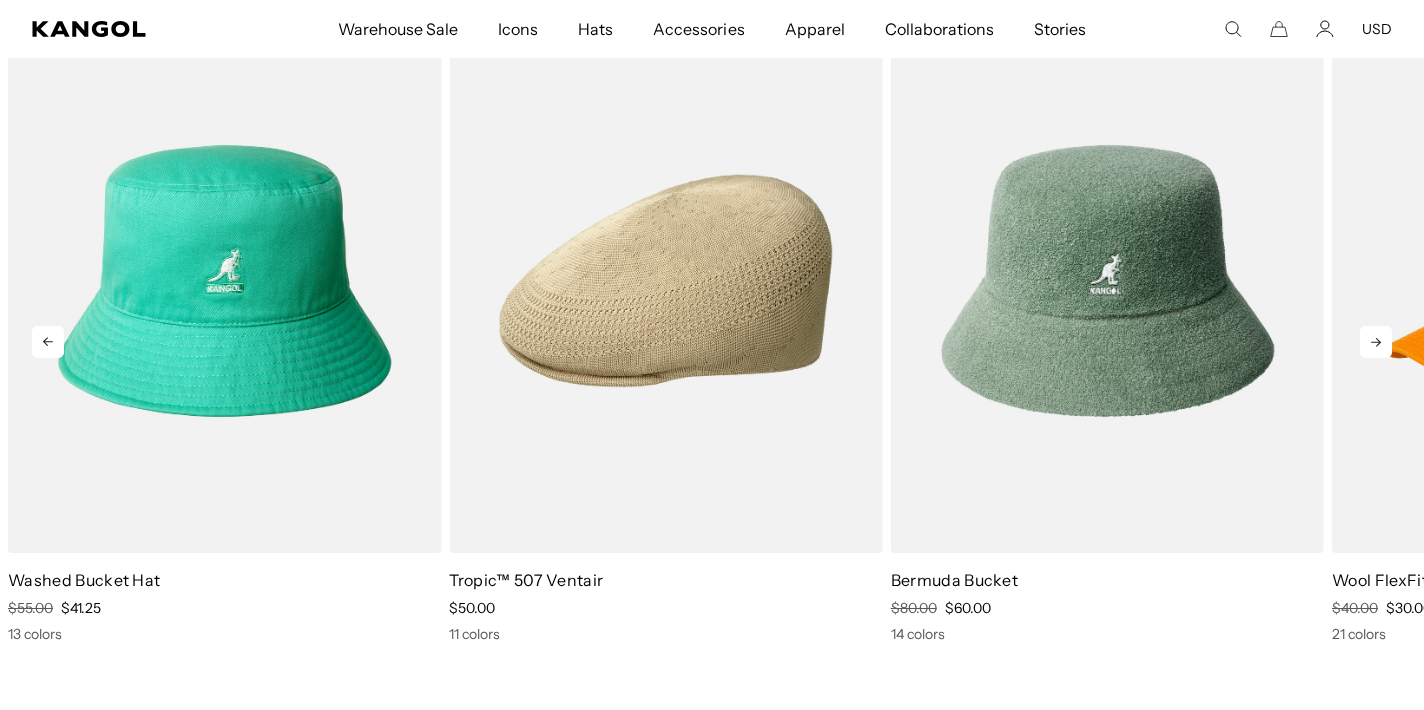 click at bounding box center (1376, 342) 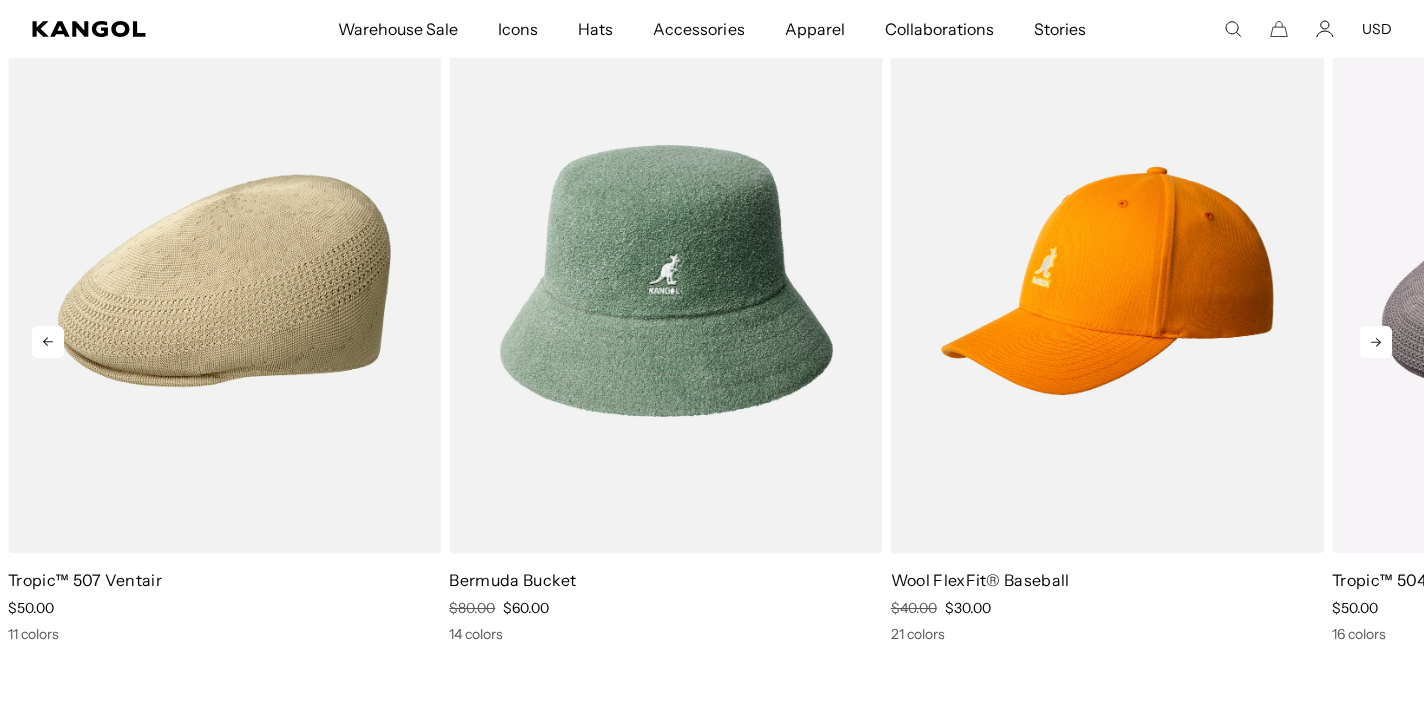 click at bounding box center (1376, 342) 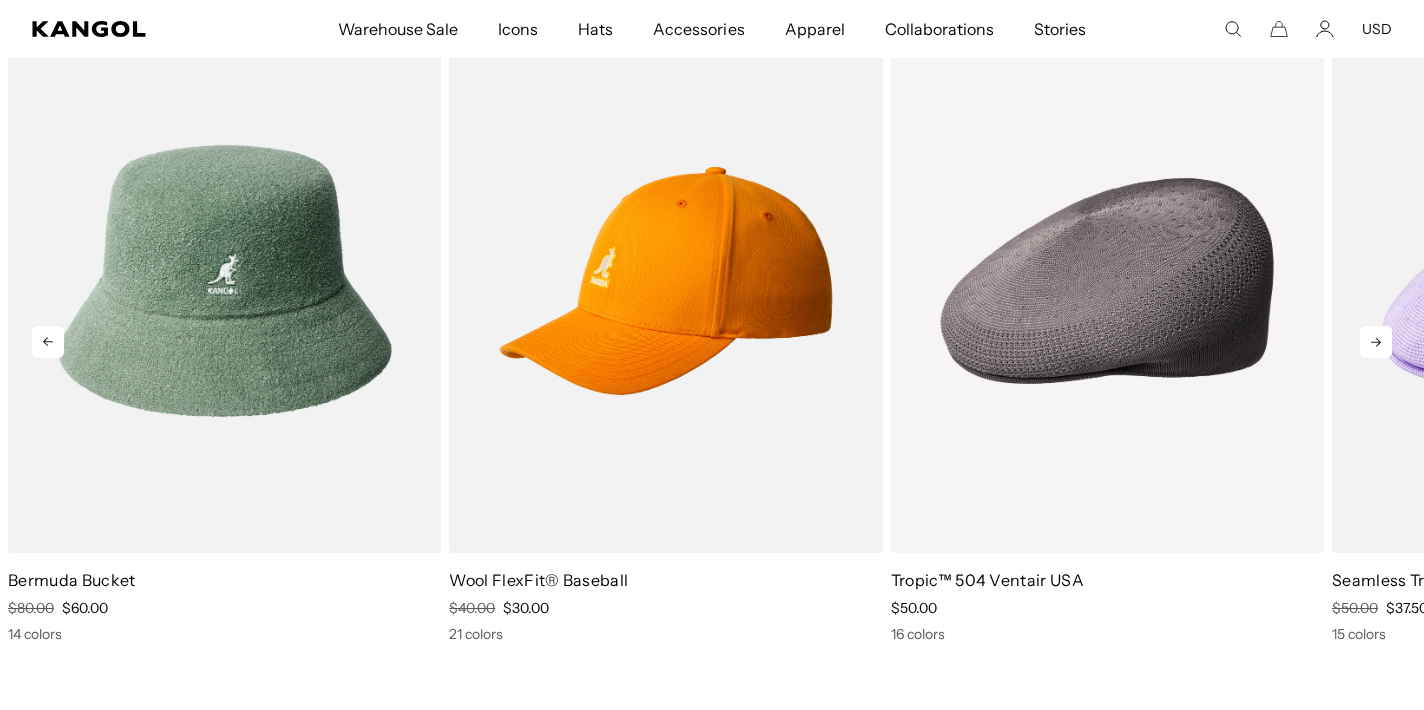 click at bounding box center (1376, 342) 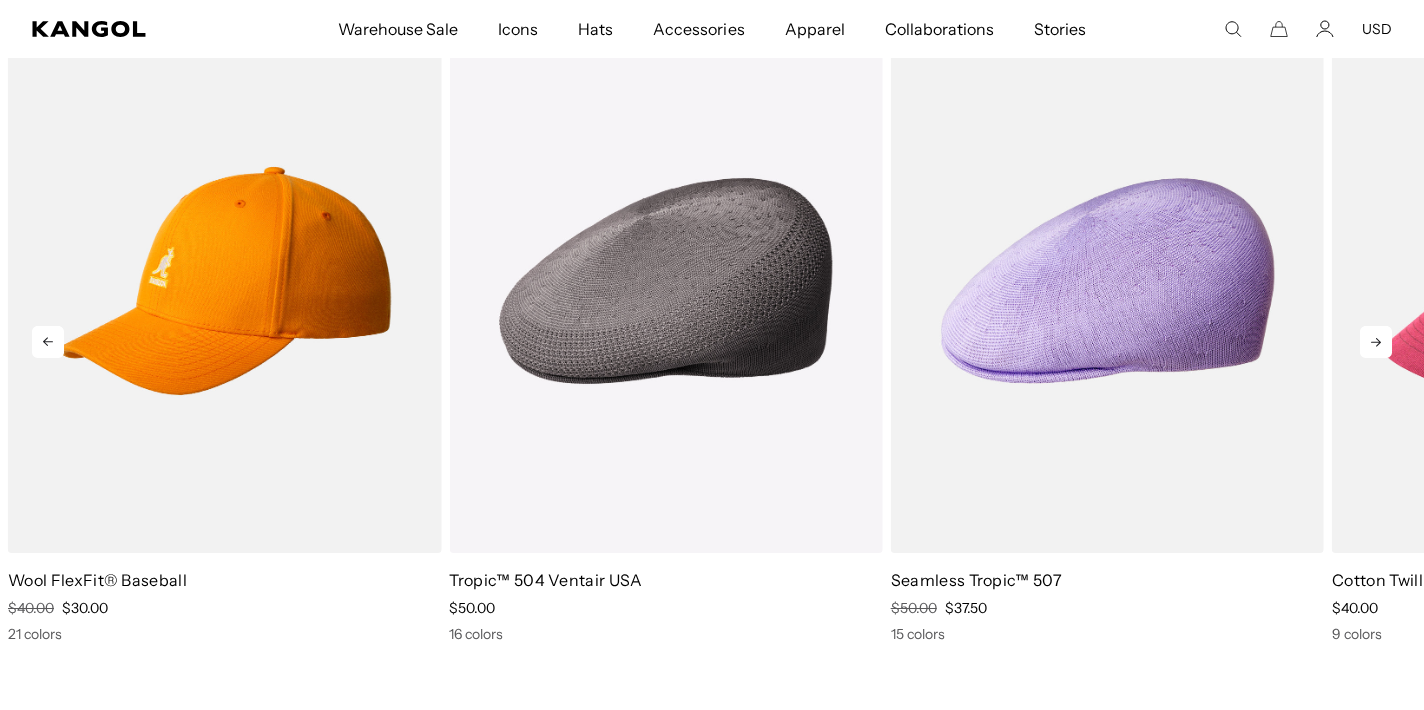 click at bounding box center (1376, 342) 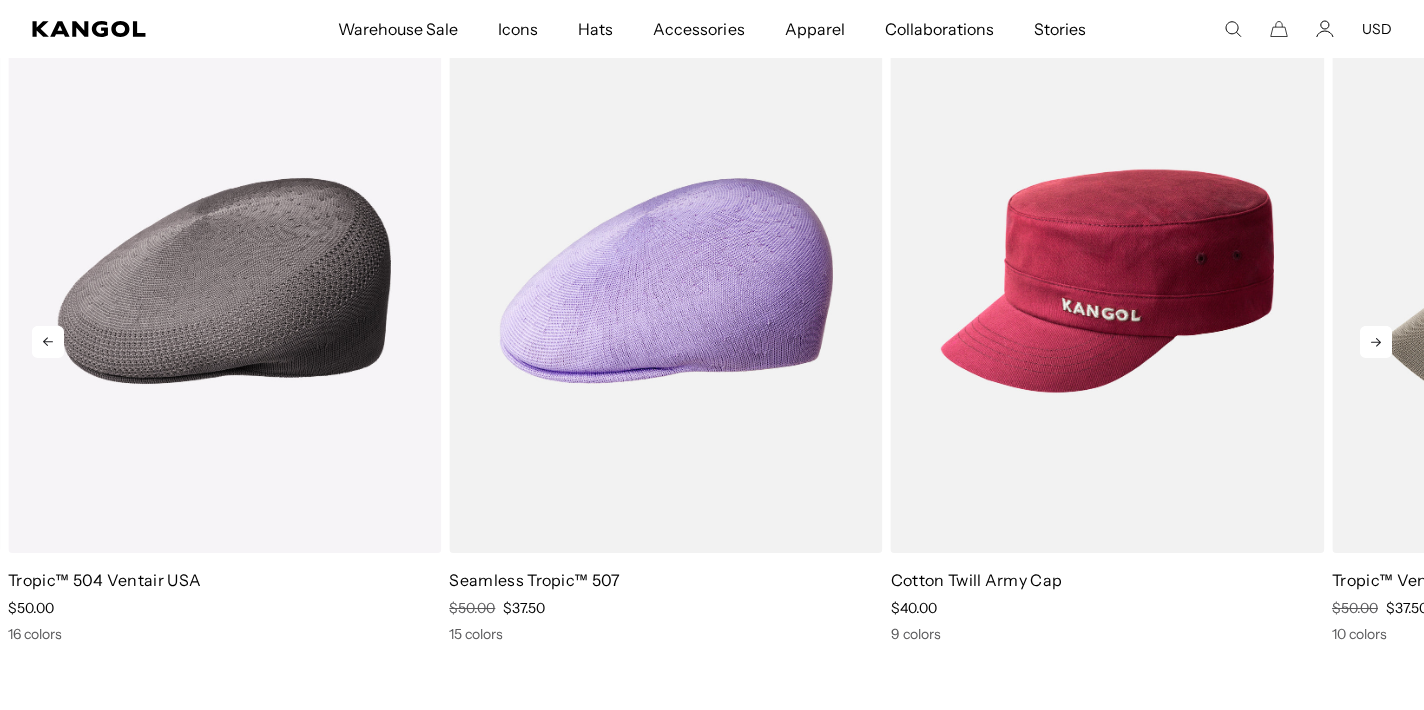 click at bounding box center [1376, 342] 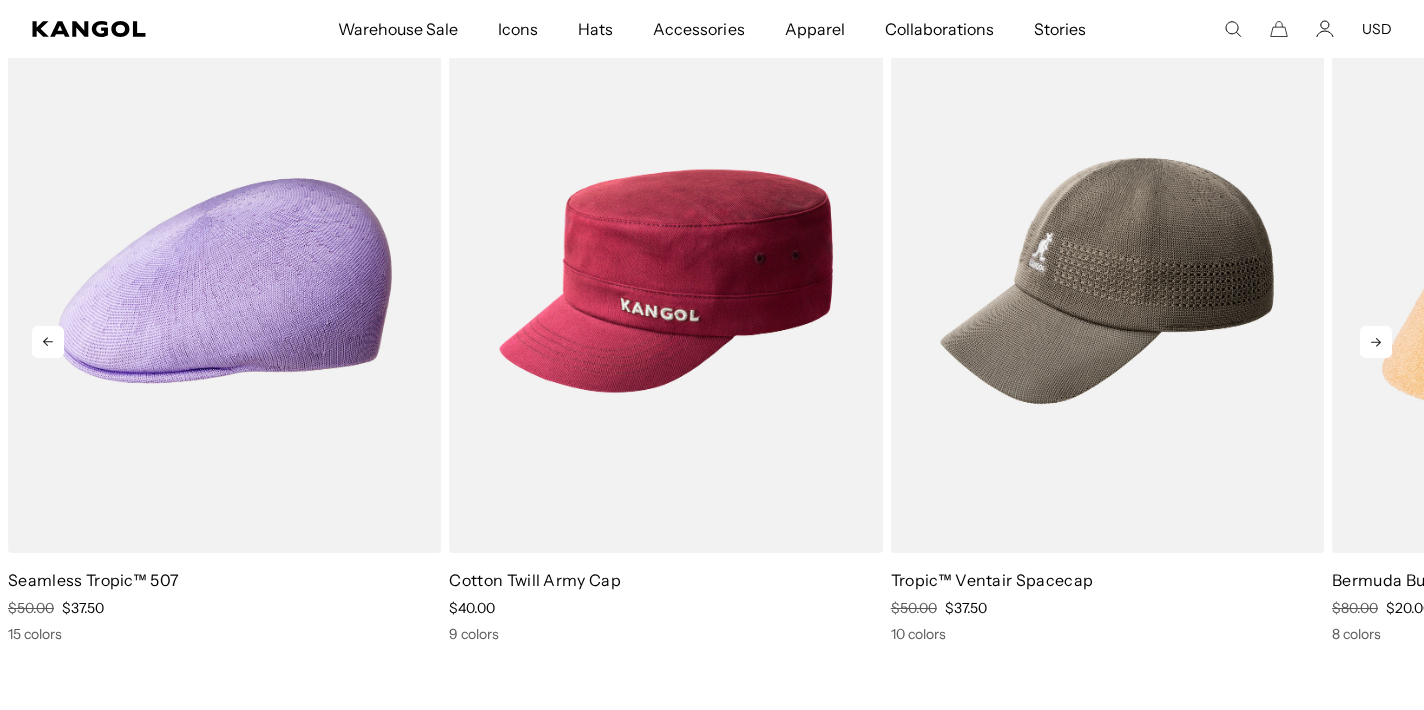 click at bounding box center [1376, 342] 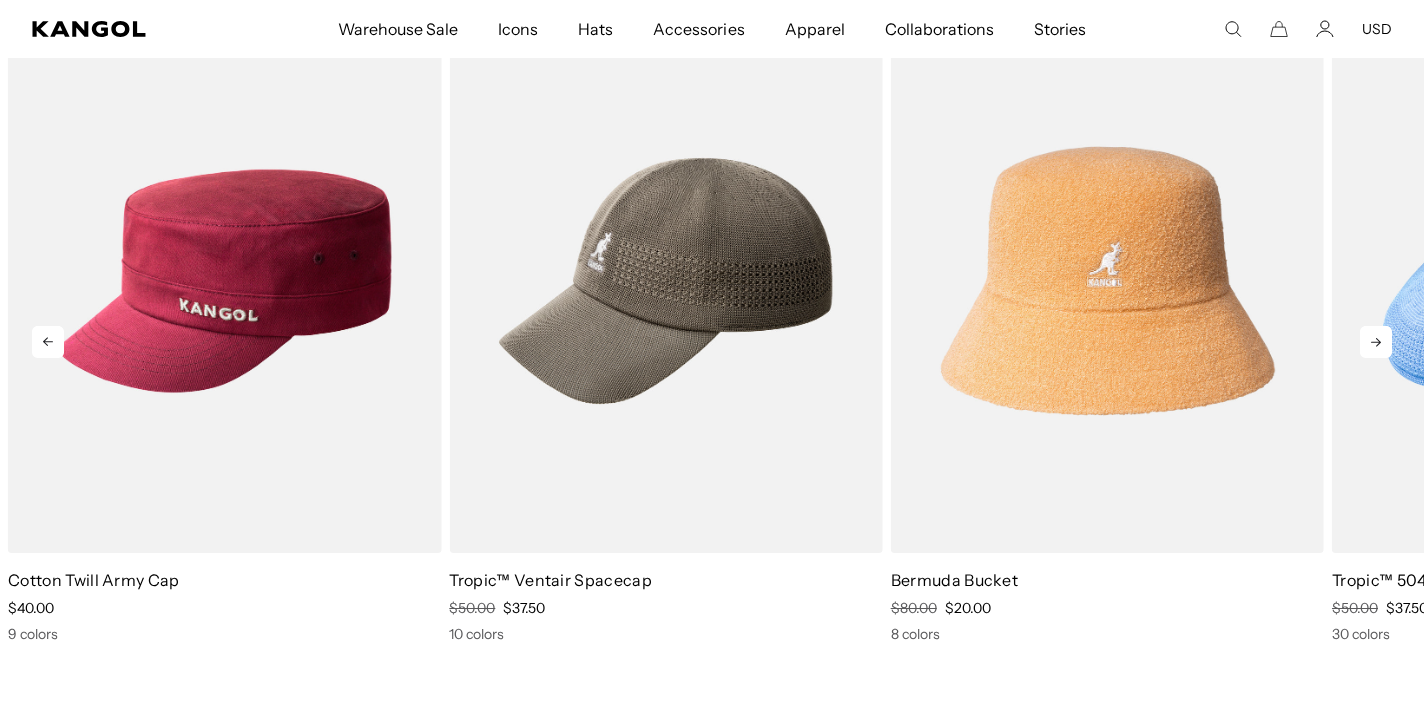 click at bounding box center [1376, 342] 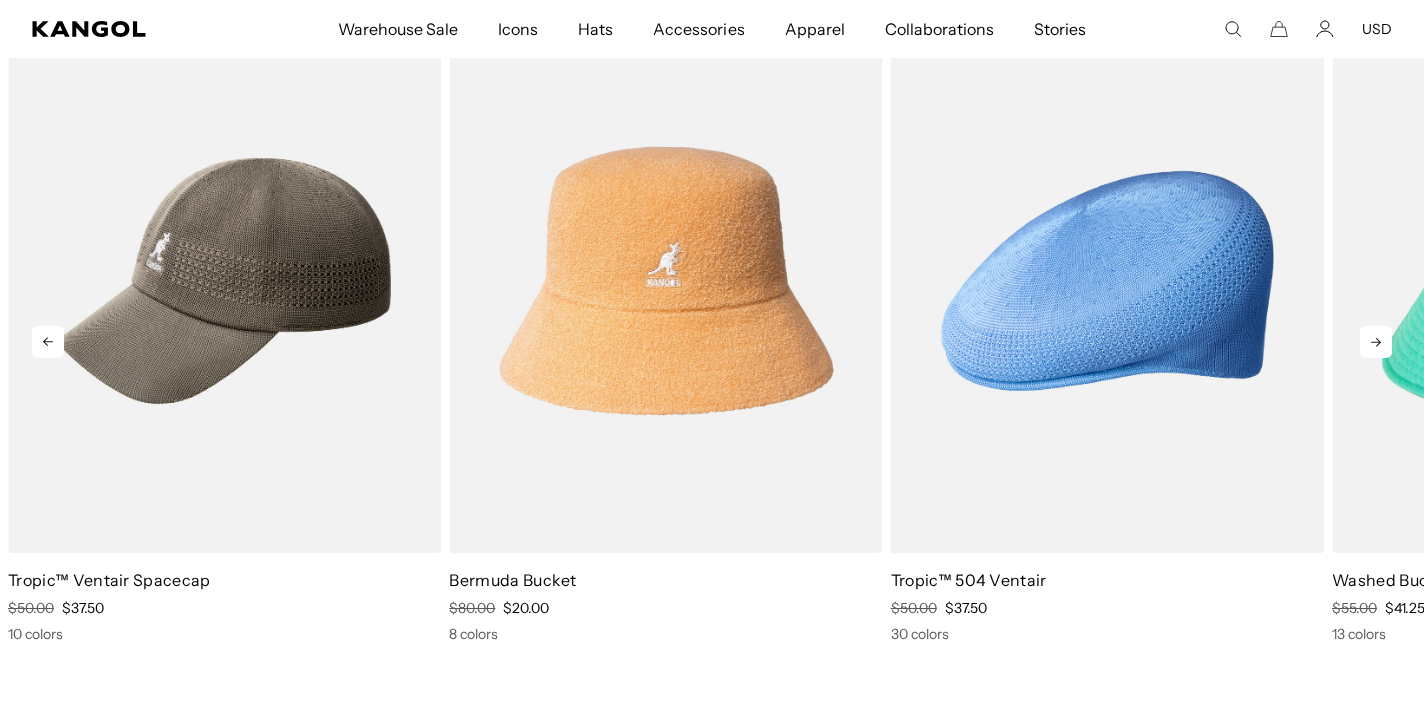 click at bounding box center [1376, 342] 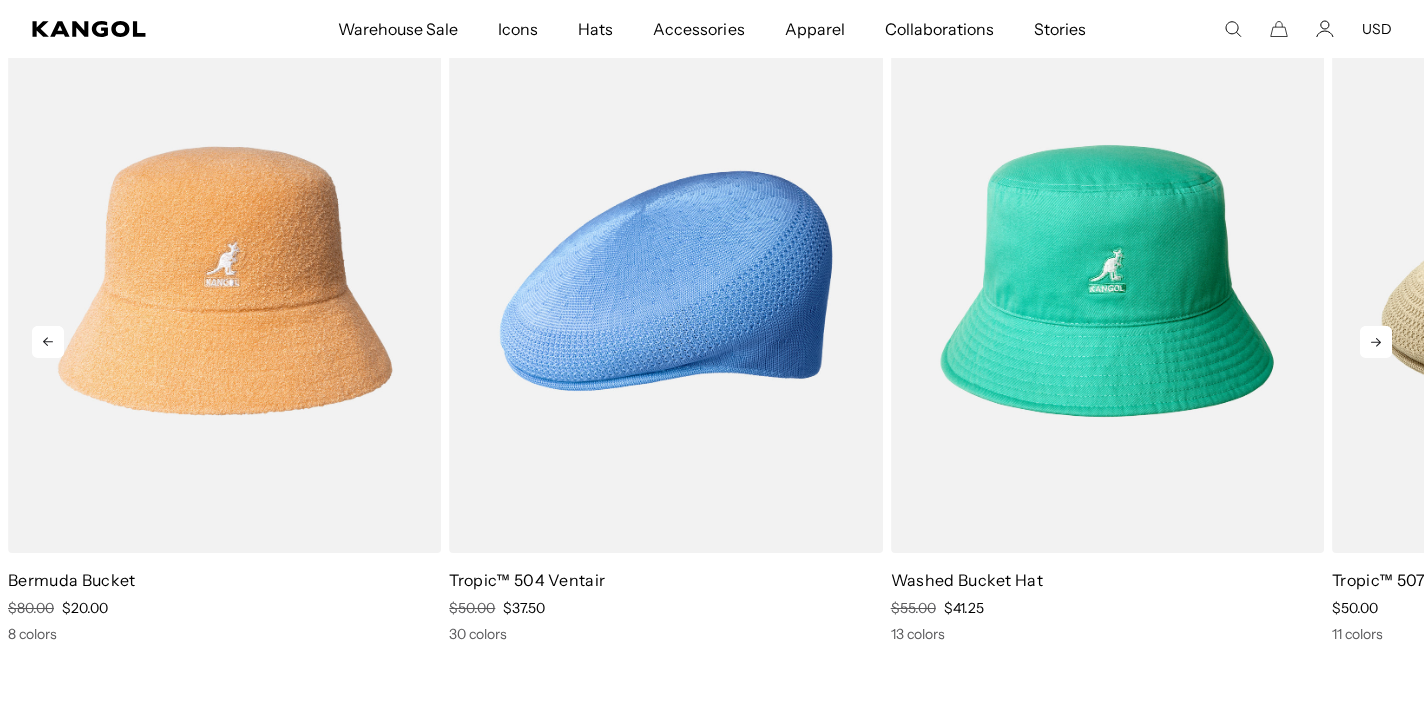 click at bounding box center [1376, 342] 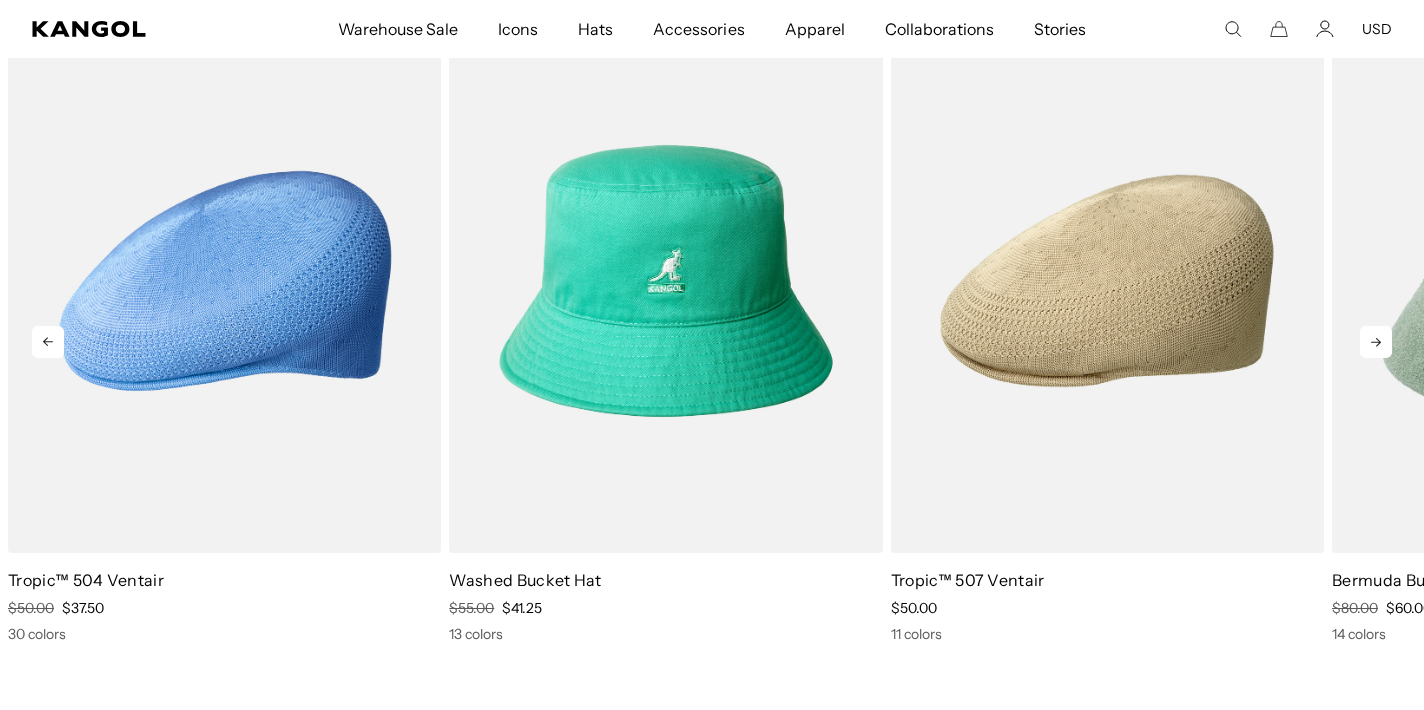 click at bounding box center (1376, 342) 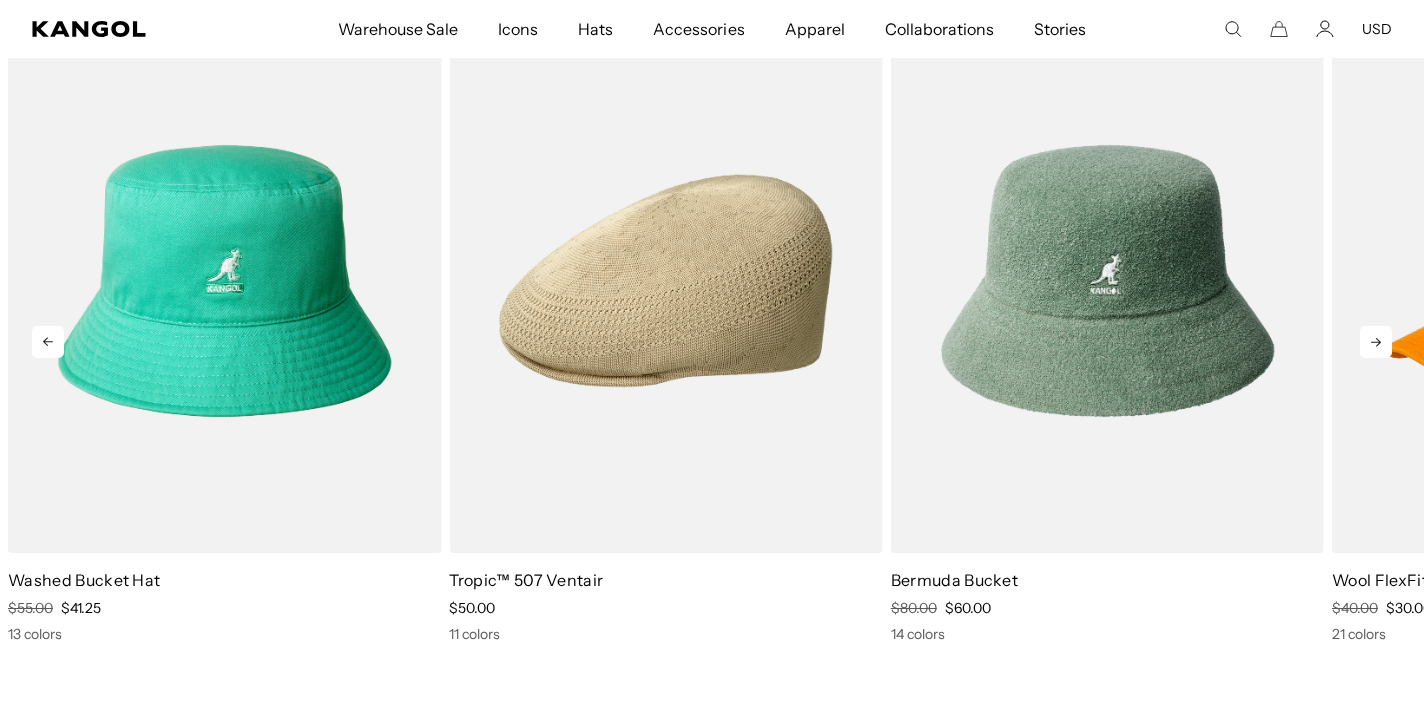 click at bounding box center [1376, 342] 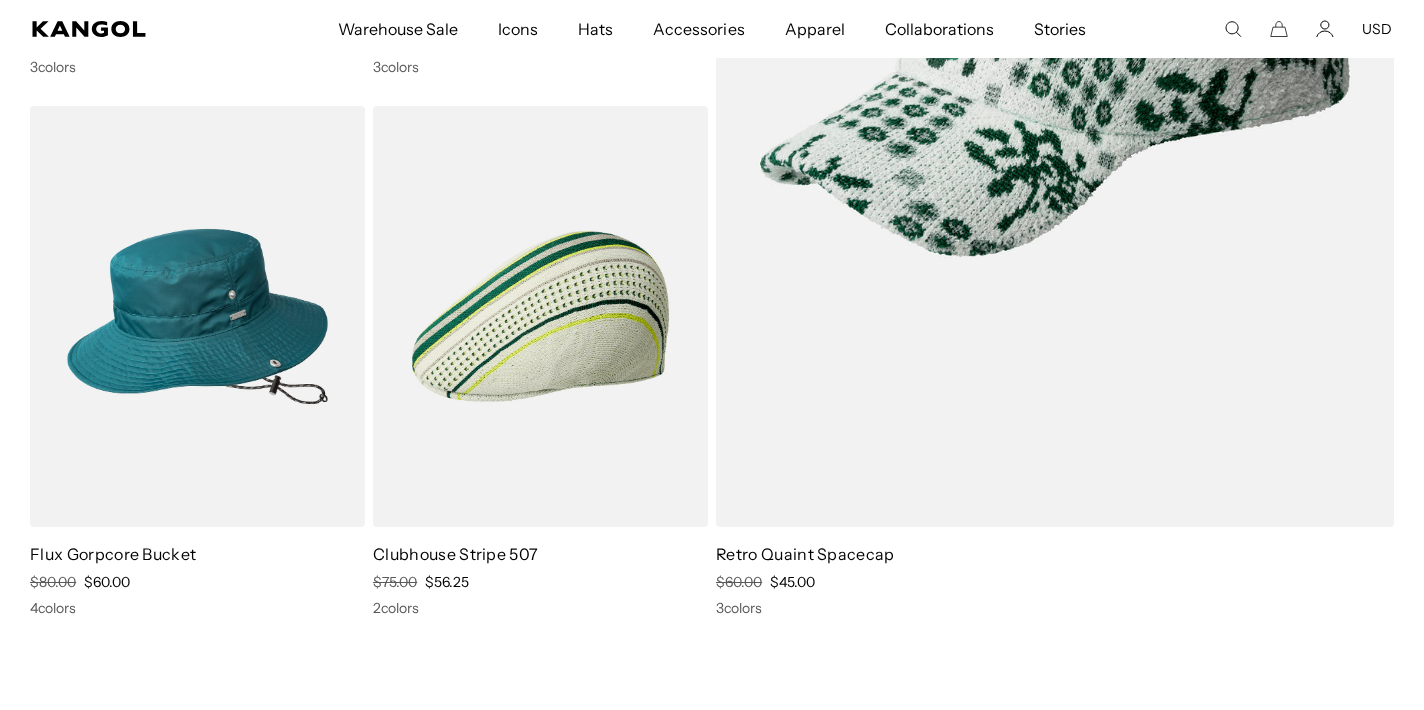 scroll, scrollTop: 20376, scrollLeft: 0, axis: vertical 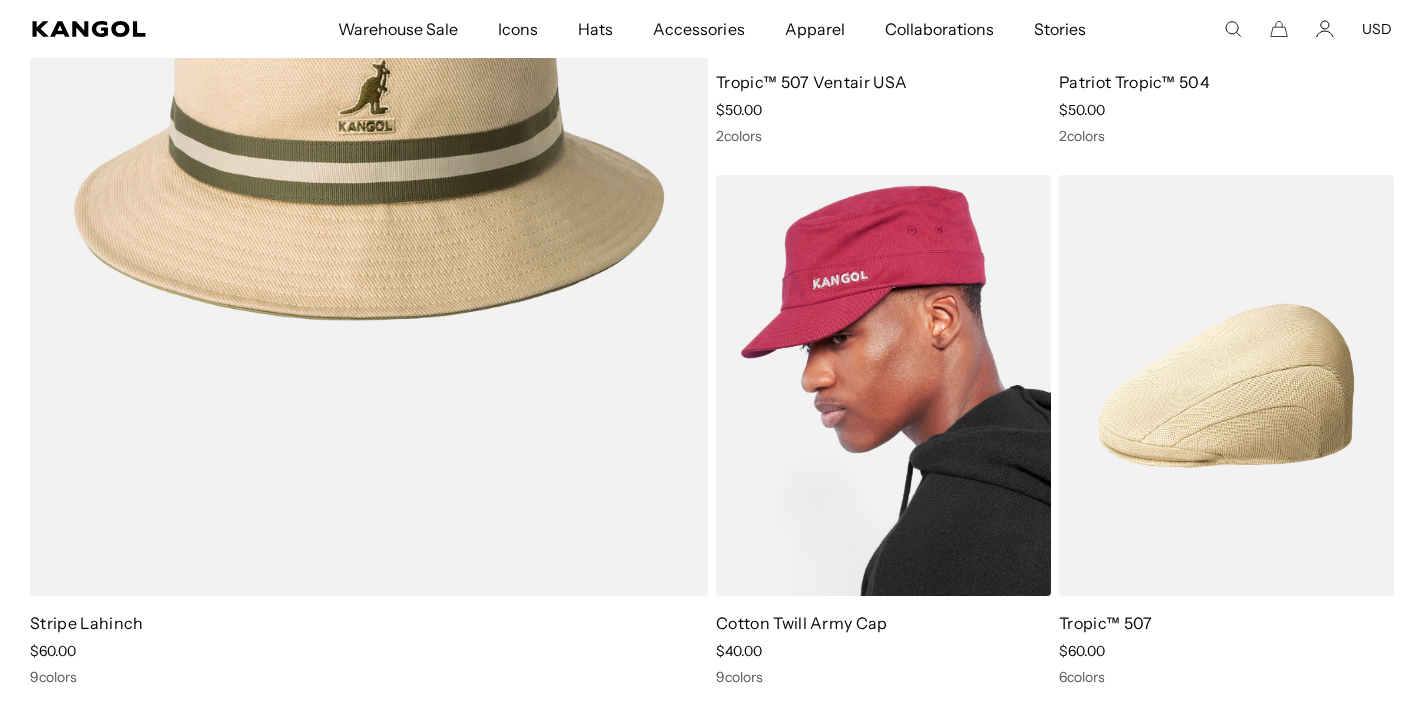 click at bounding box center (883, 385) 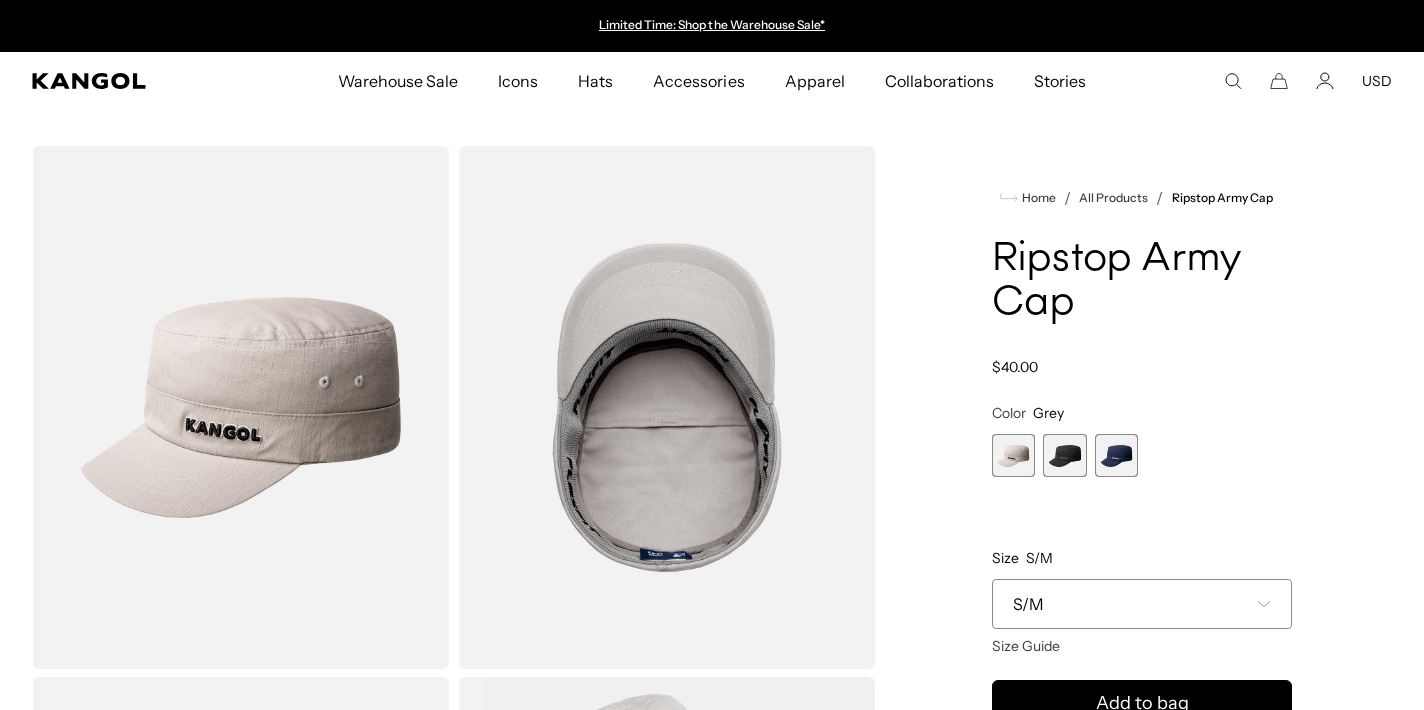 scroll, scrollTop: 0, scrollLeft: 0, axis: both 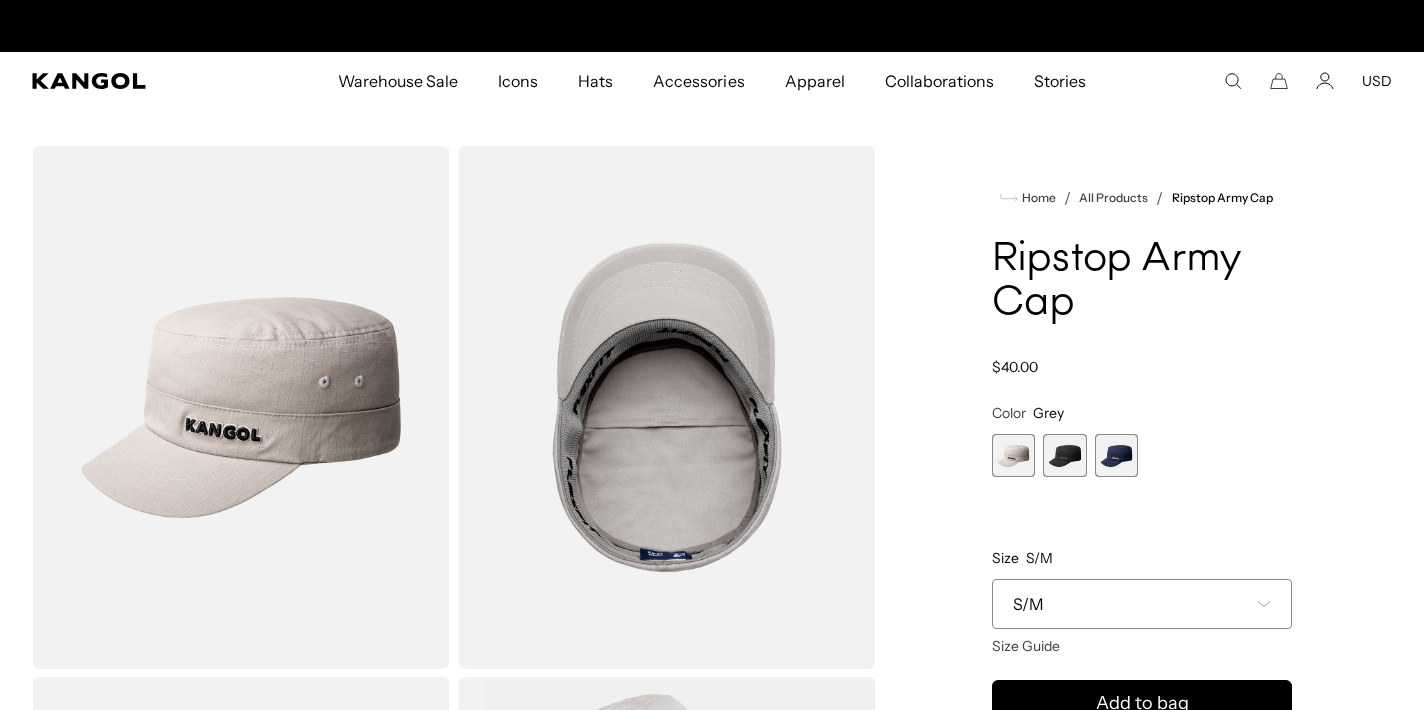 click at bounding box center [1064, 455] 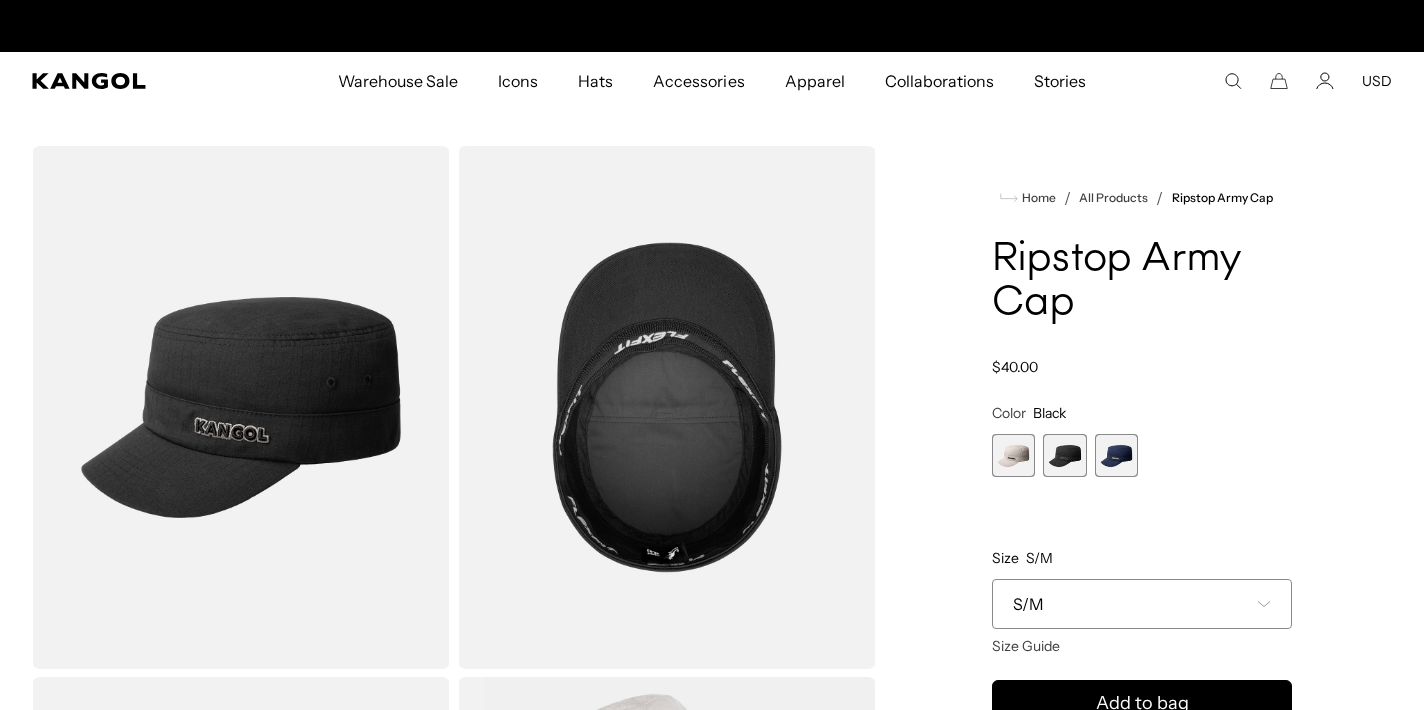 scroll, scrollTop: 0, scrollLeft: 412, axis: horizontal 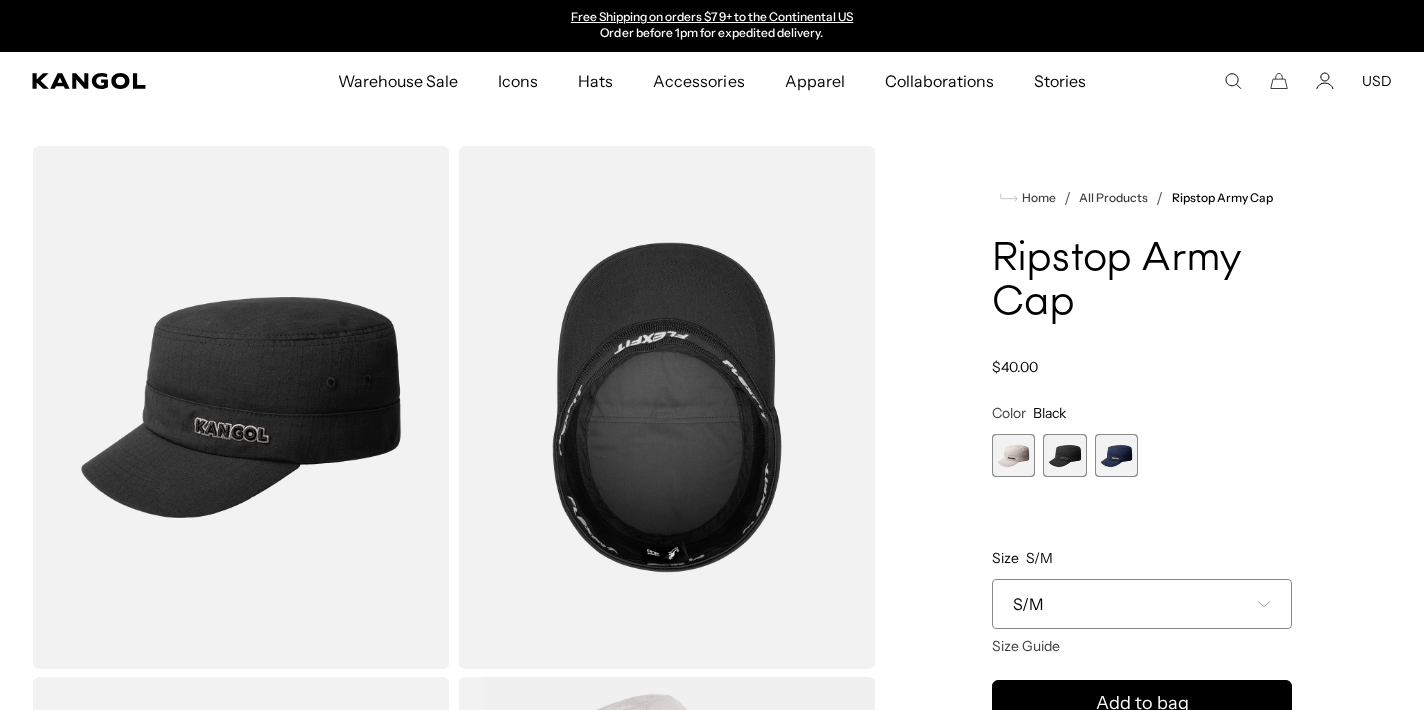 click at bounding box center (1116, 455) 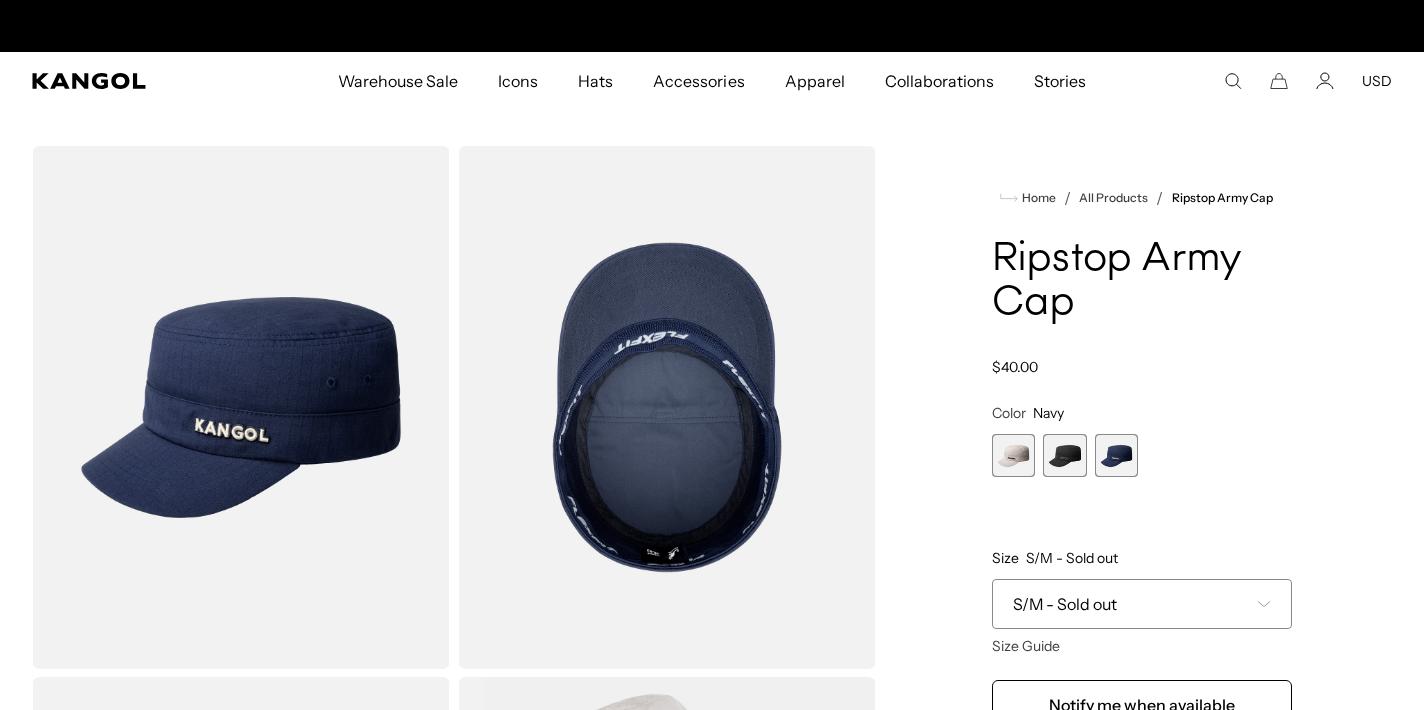 scroll, scrollTop: 0, scrollLeft: 0, axis: both 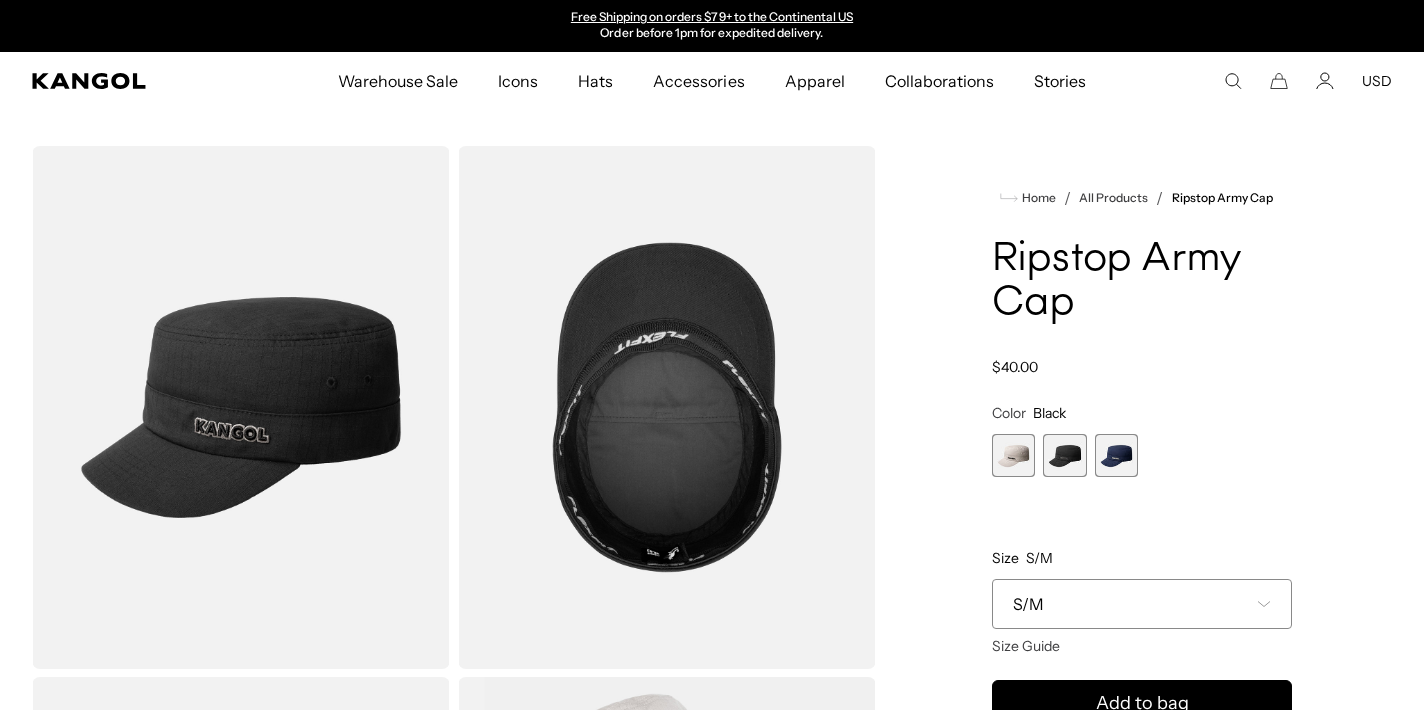 click at bounding box center [1013, 455] 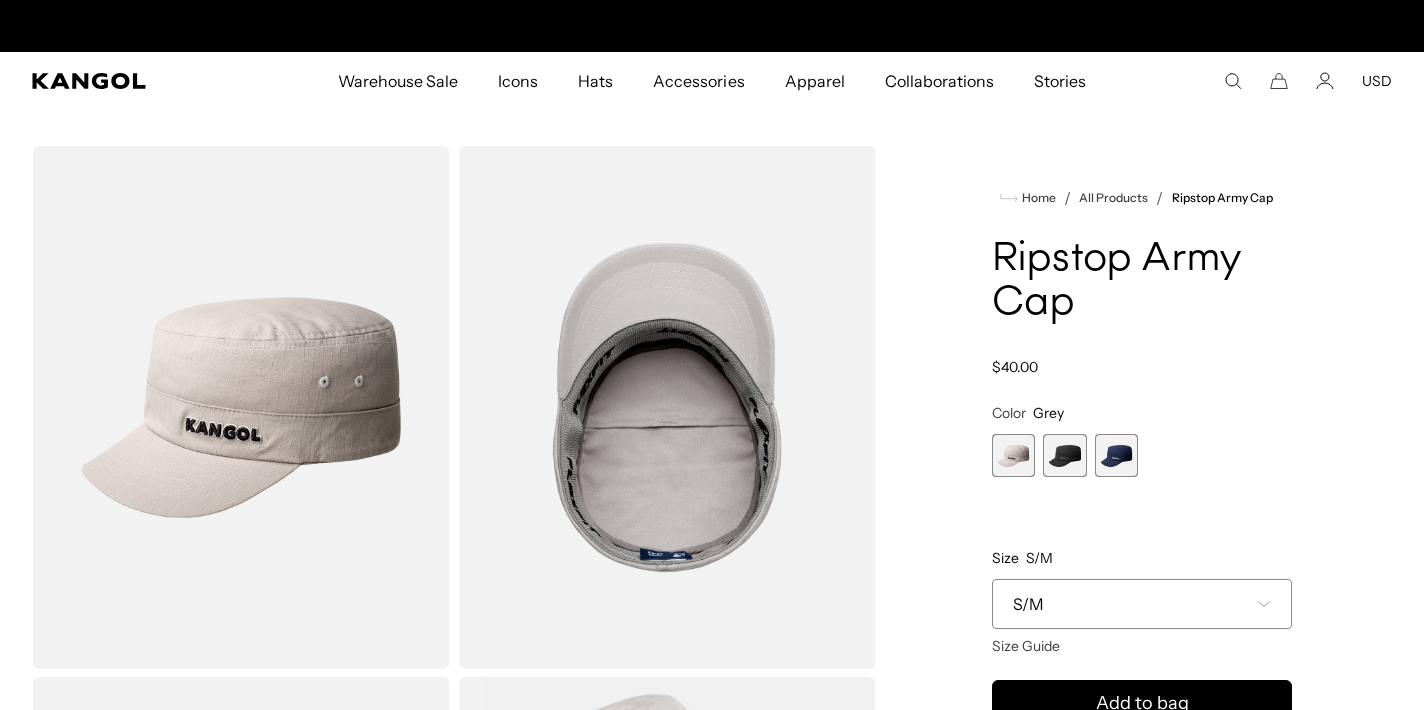 scroll, scrollTop: 0, scrollLeft: 0, axis: both 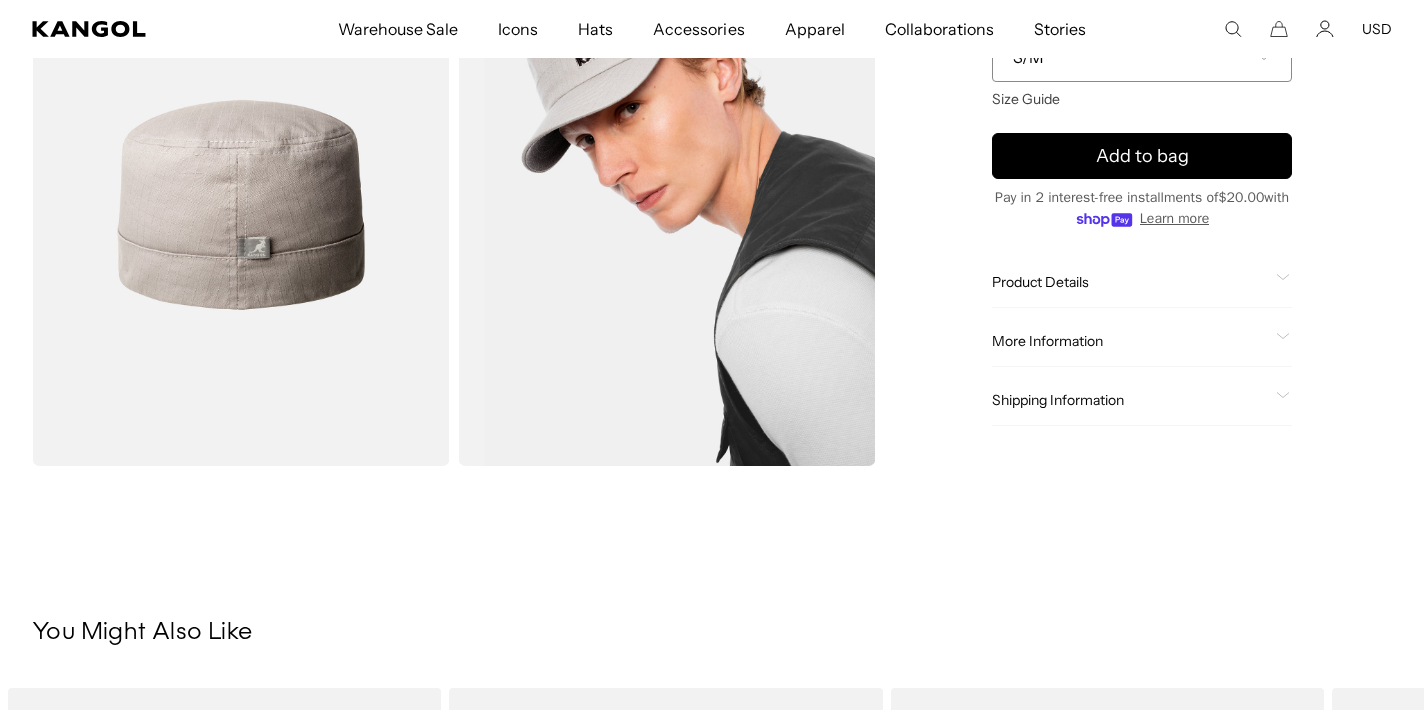 click on "Product Details" at bounding box center [1130, 282] 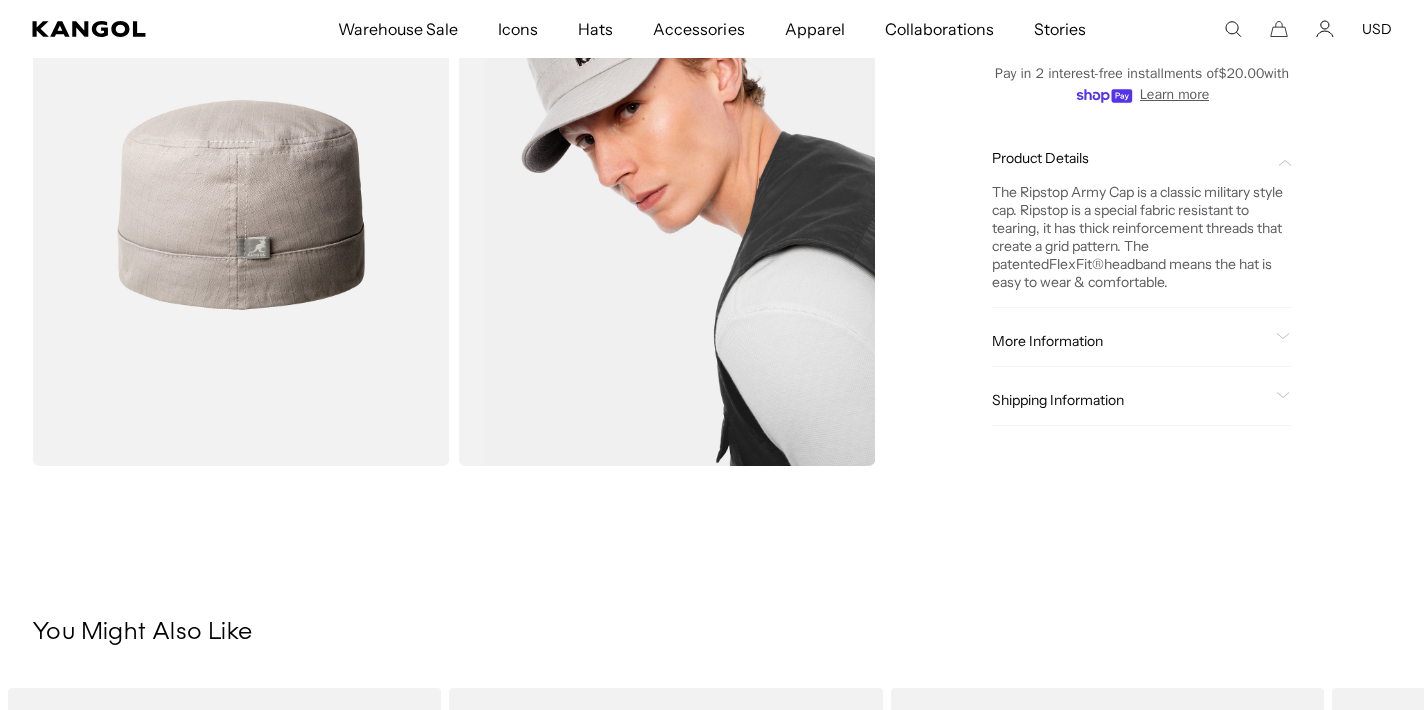 scroll, scrollTop: 0, scrollLeft: 412, axis: horizontal 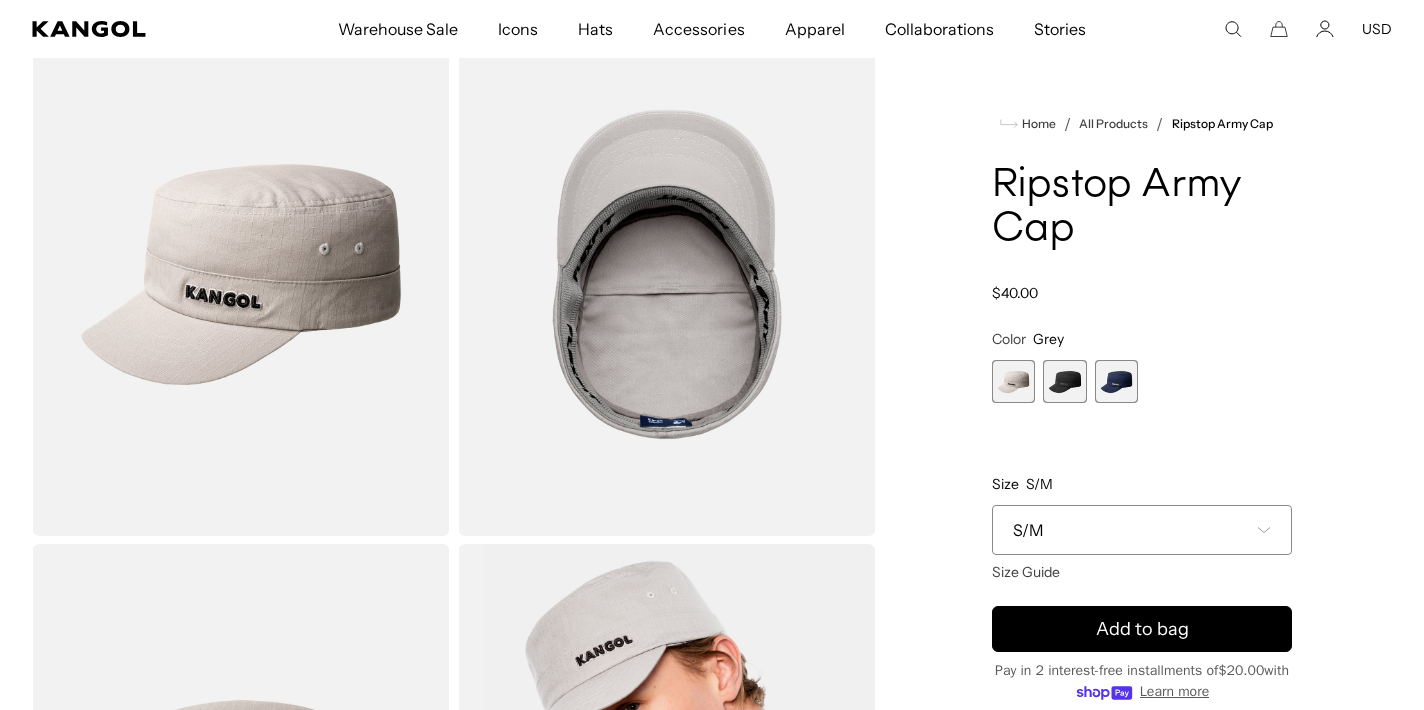 click at bounding box center [1064, 381] 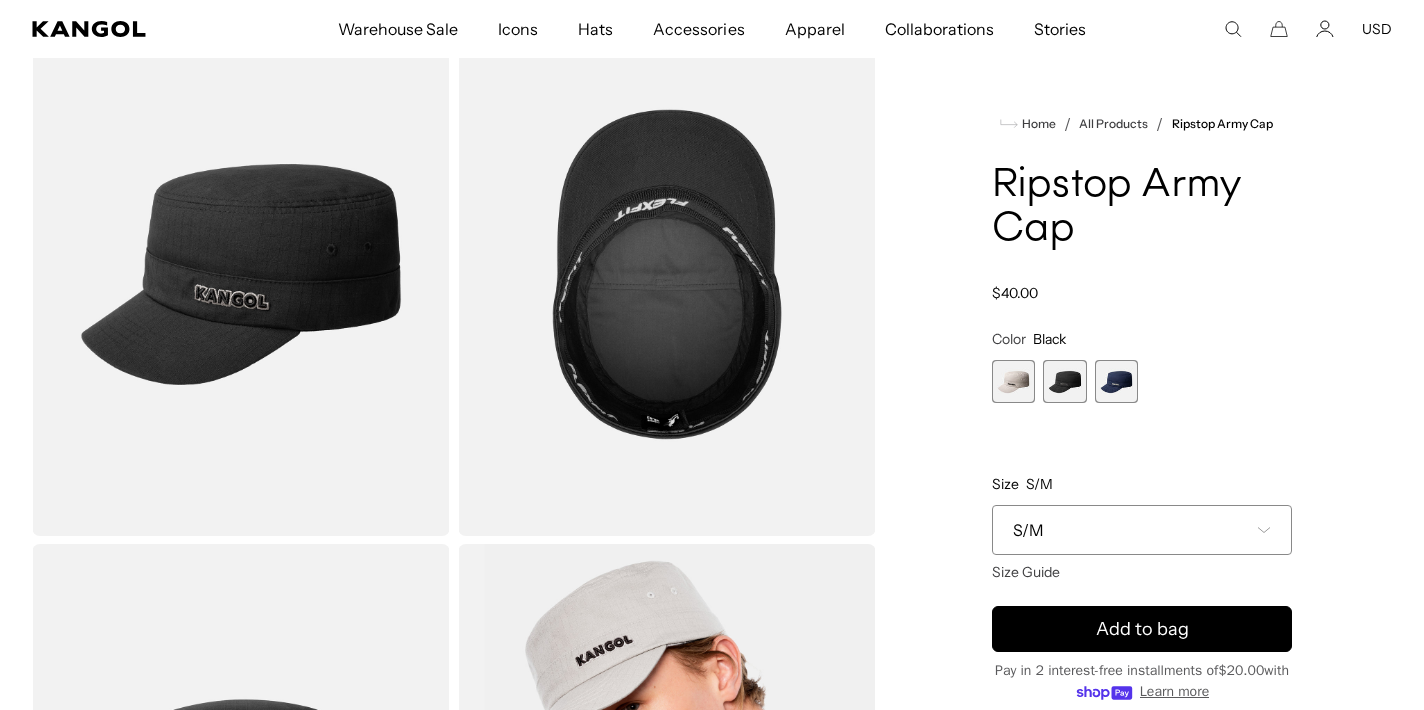 scroll, scrollTop: 0, scrollLeft: 412, axis: horizontal 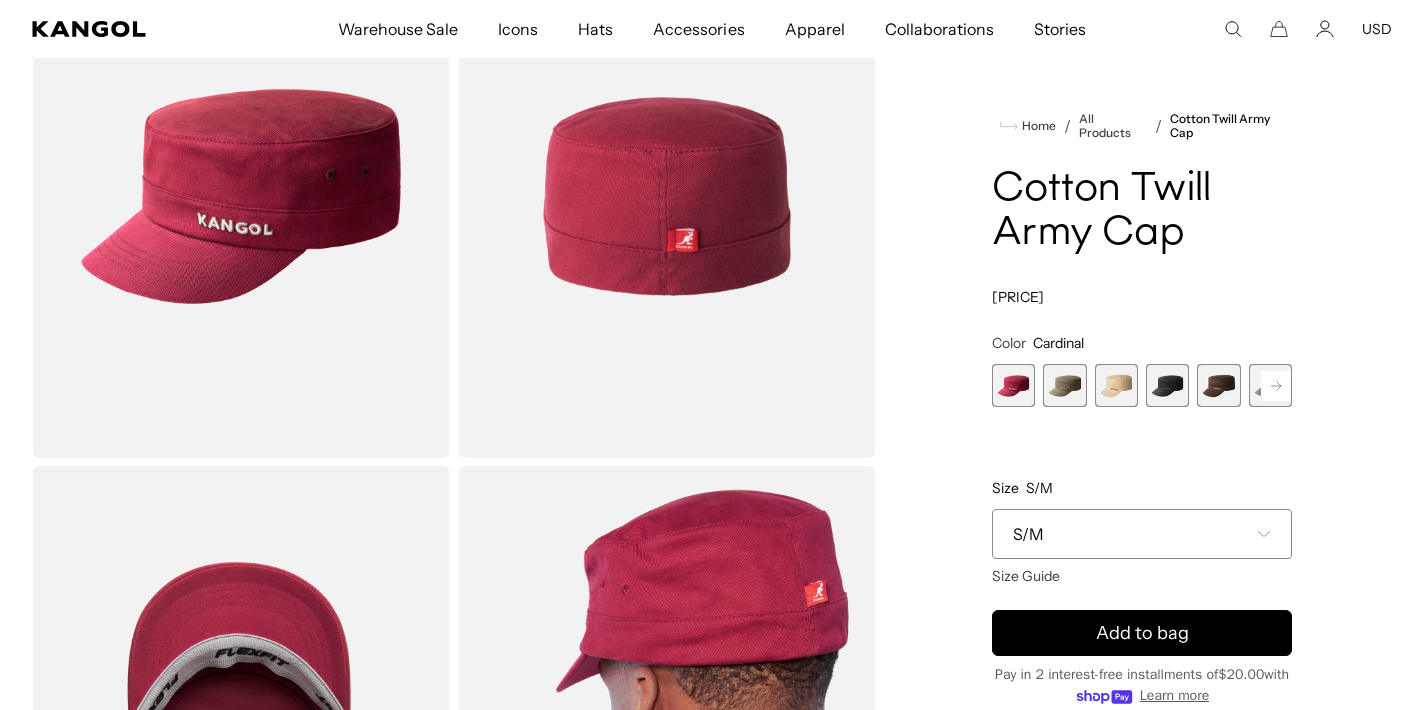 click at bounding box center [1064, 385] 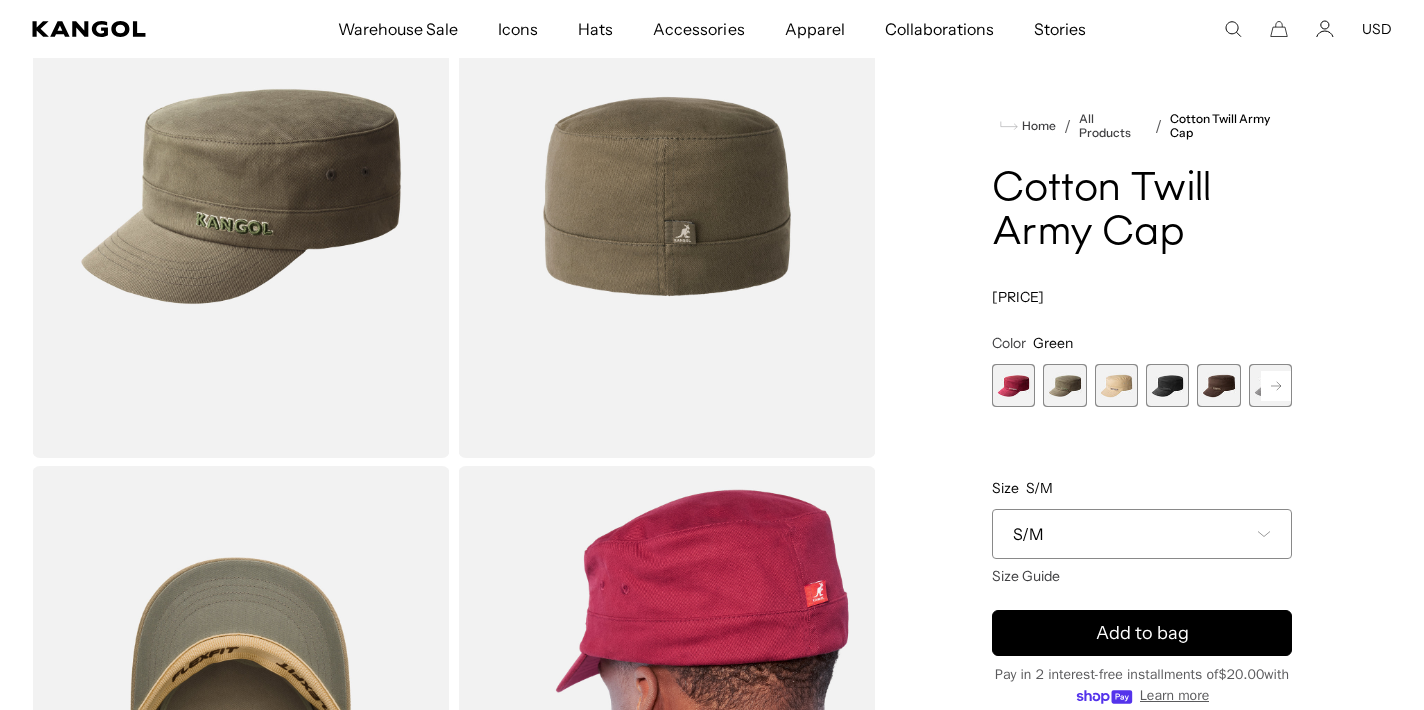 scroll, scrollTop: 0, scrollLeft: 412, axis: horizontal 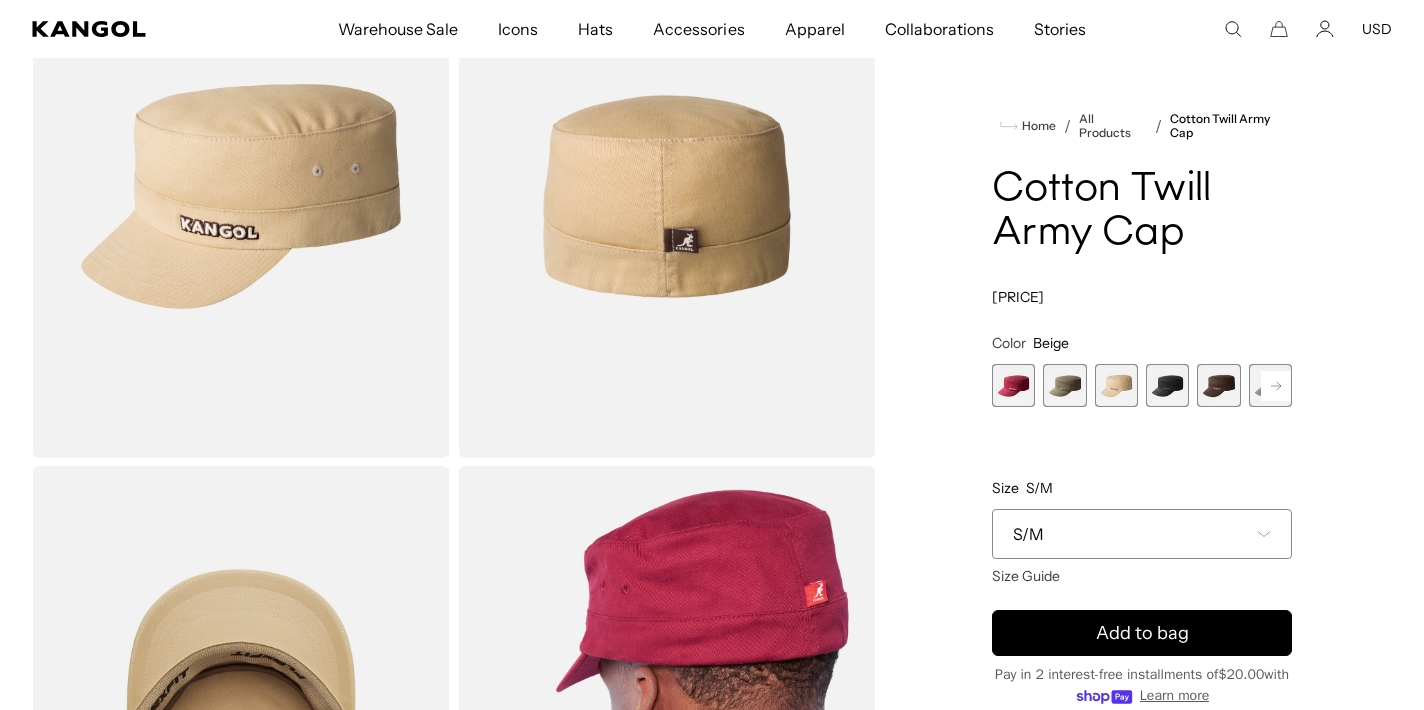 click at bounding box center [1167, 385] 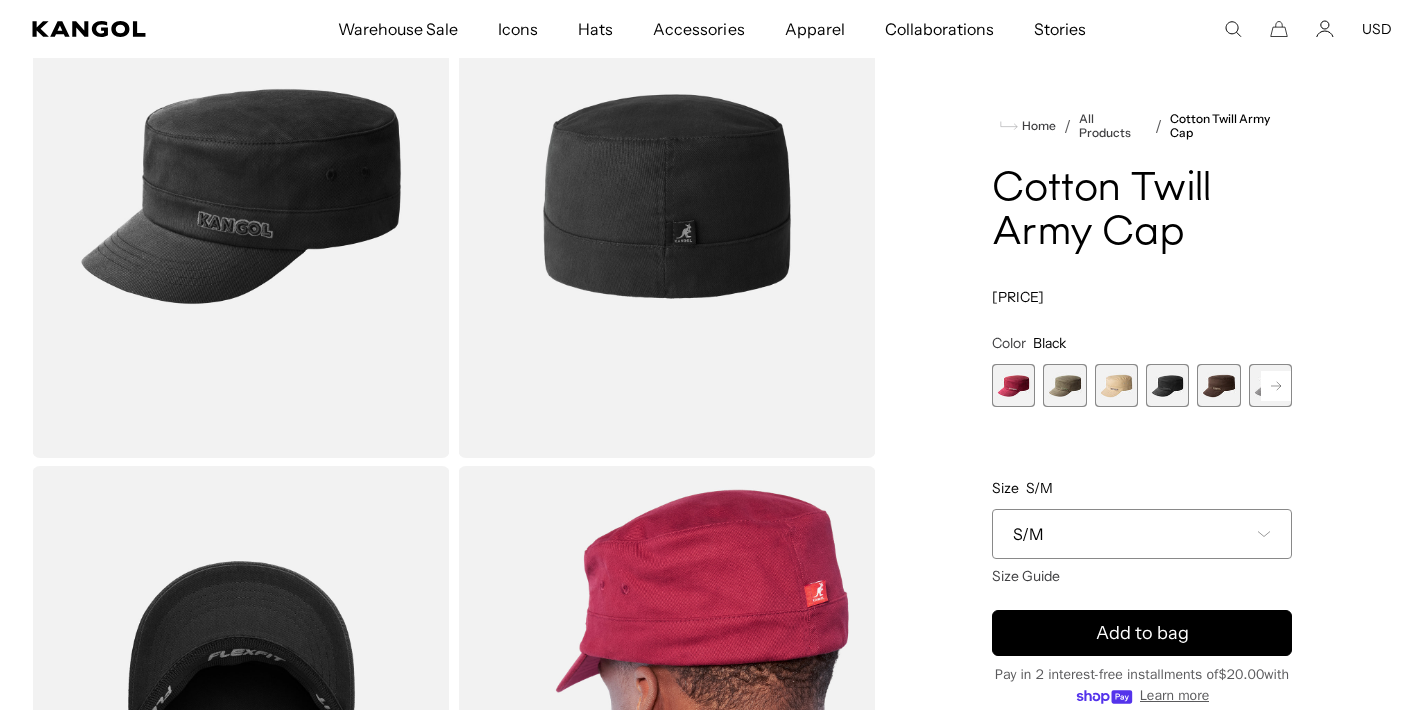 scroll, scrollTop: 0, scrollLeft: 412, axis: horizontal 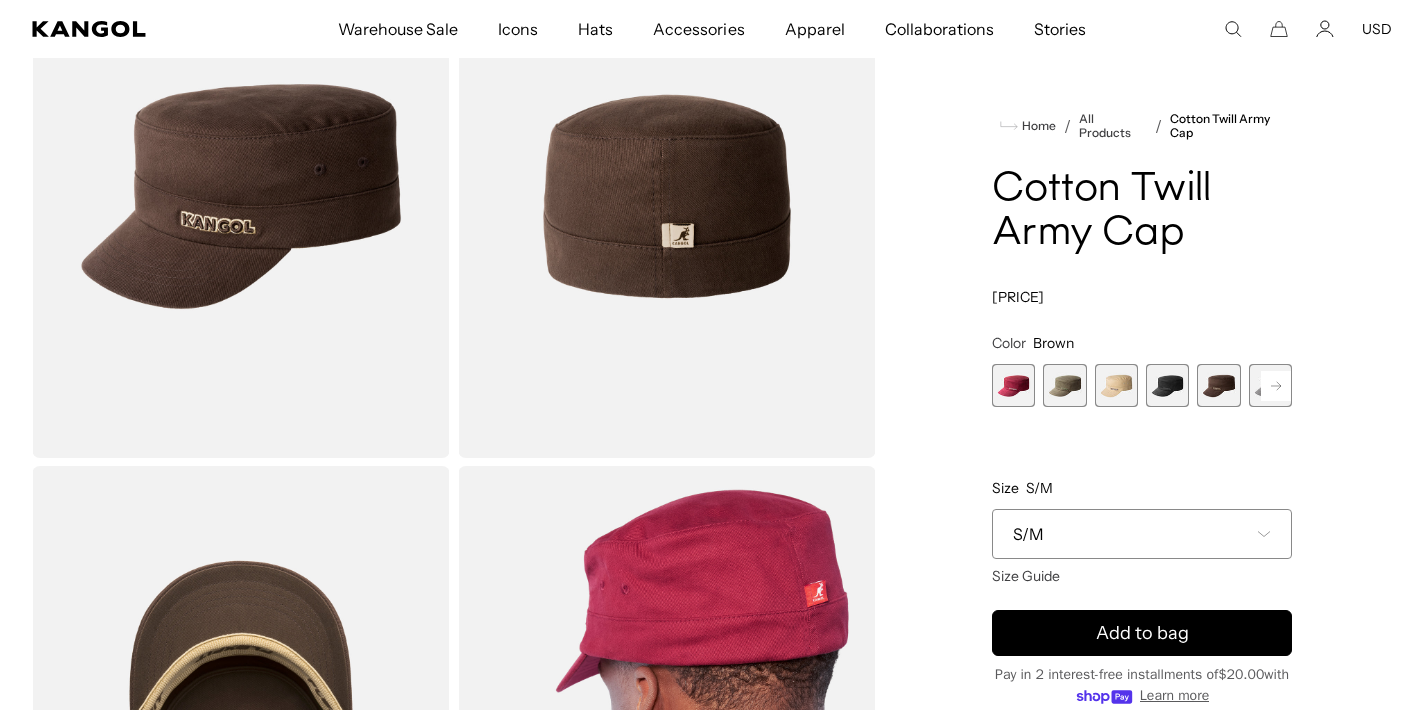 click at bounding box center (1276, 386) 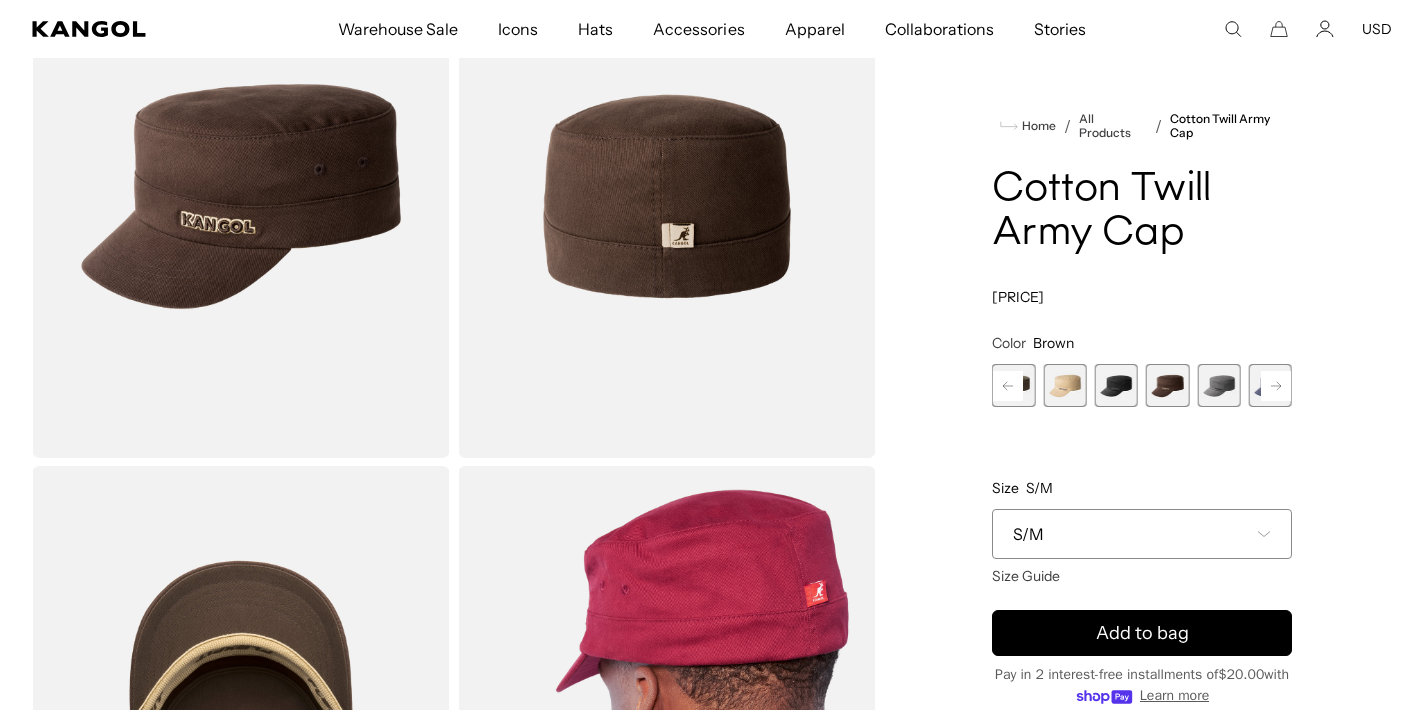 scroll, scrollTop: 0, scrollLeft: 412, axis: horizontal 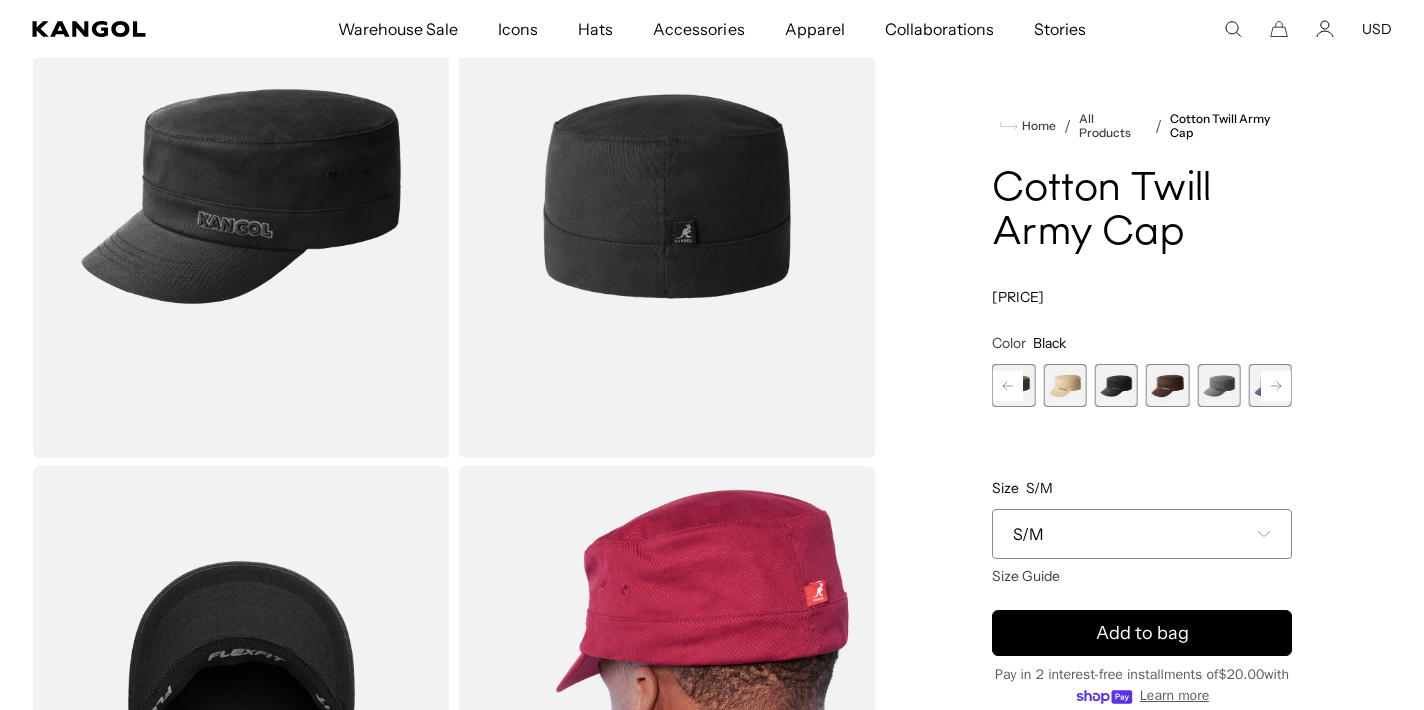 click at bounding box center [1167, 385] 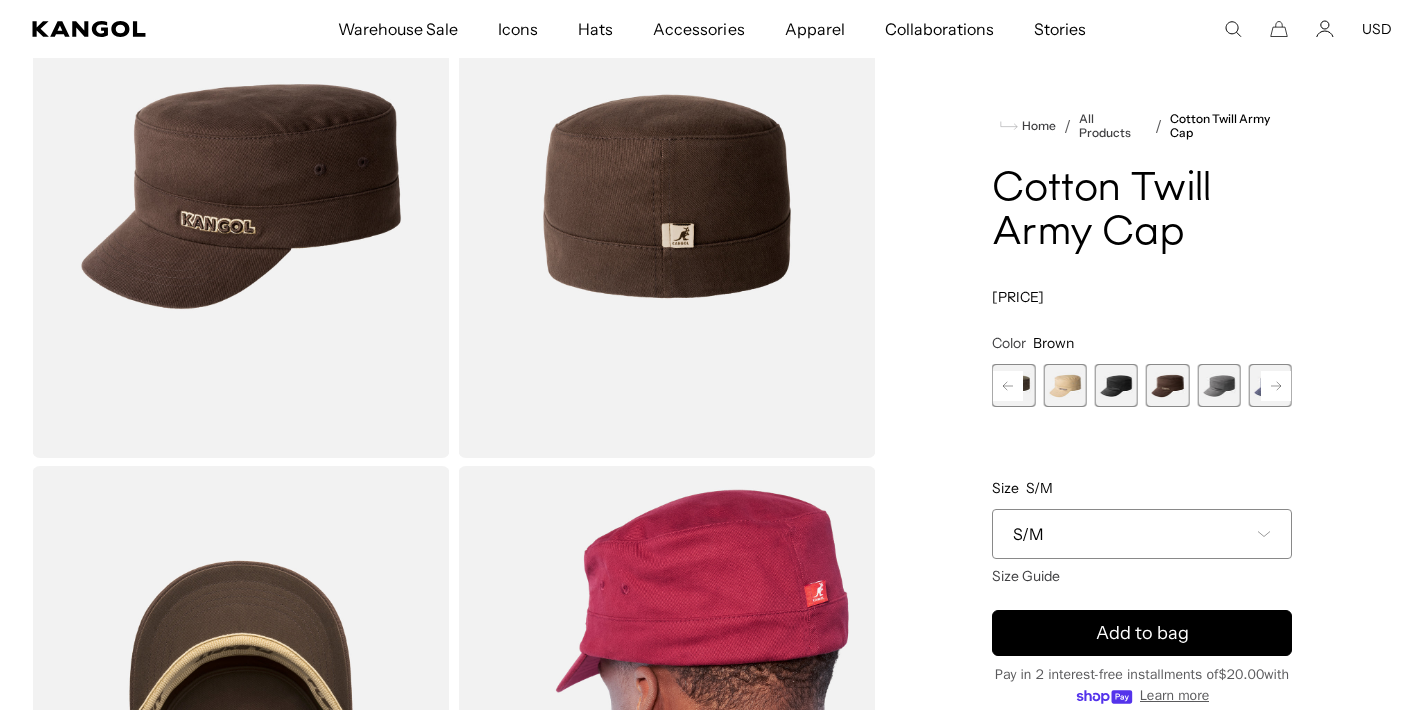 click at bounding box center [1218, 385] 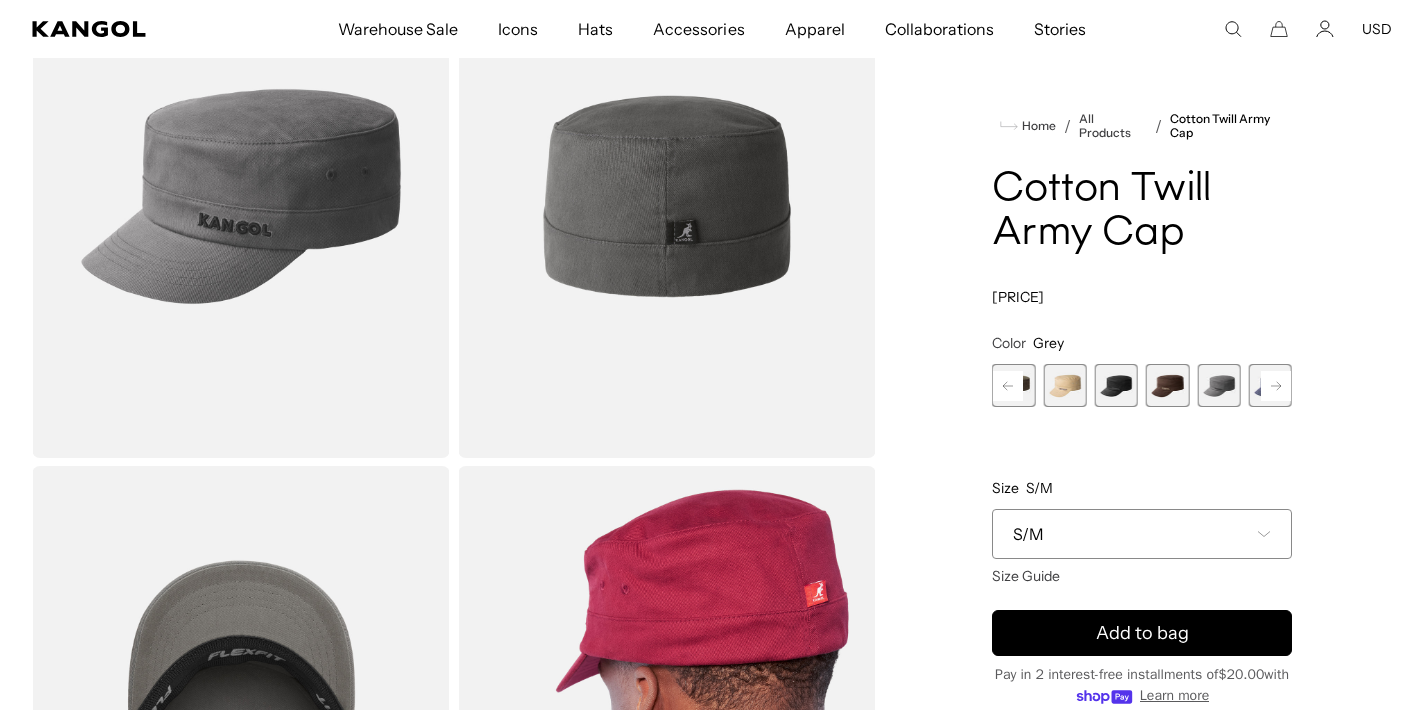 scroll, scrollTop: 0, scrollLeft: 412, axis: horizontal 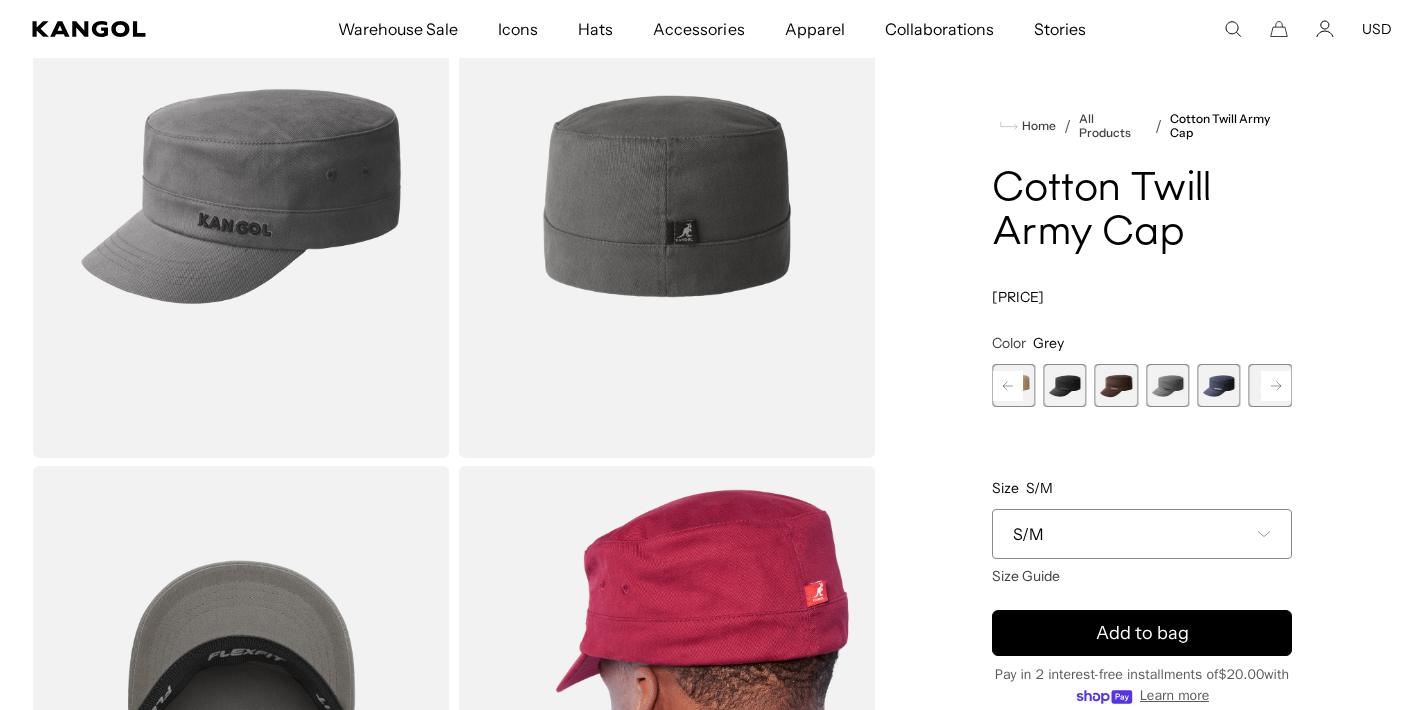 click at bounding box center [1276, 386] 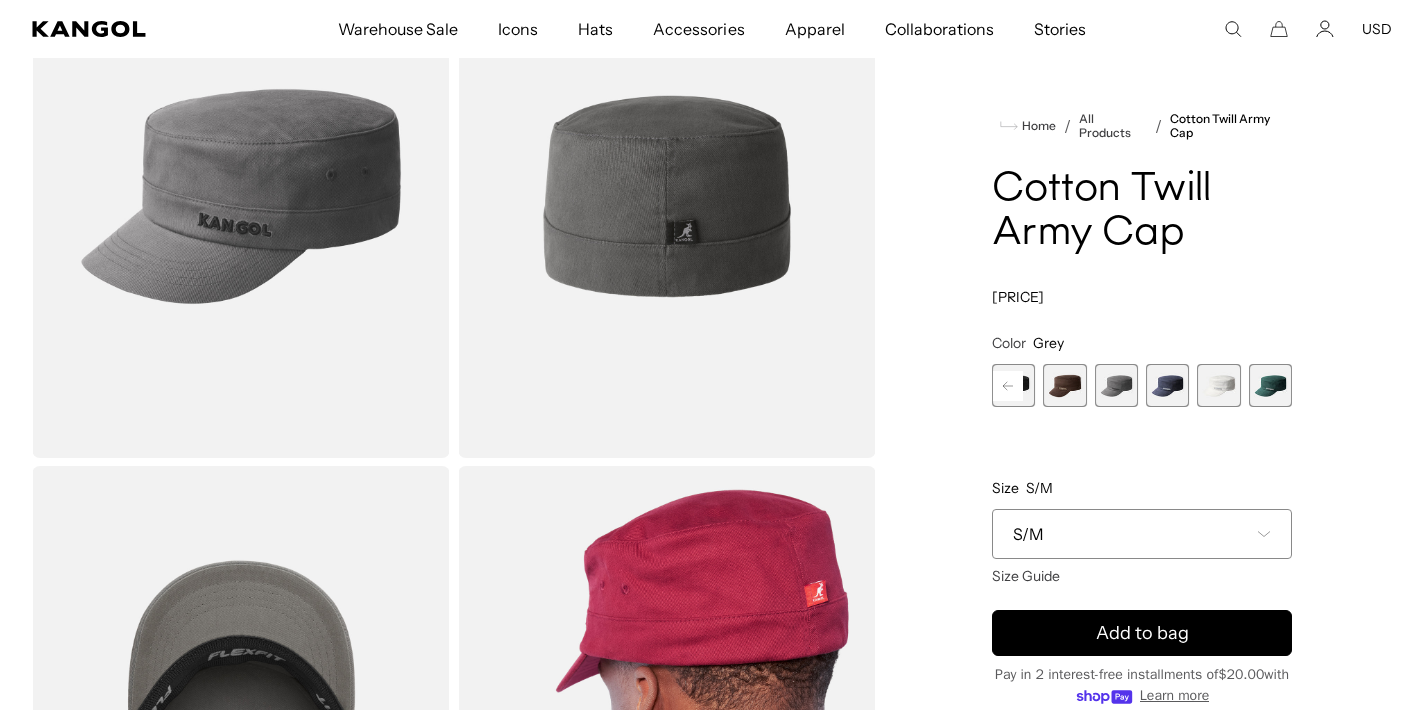 scroll, scrollTop: 0, scrollLeft: 0, axis: both 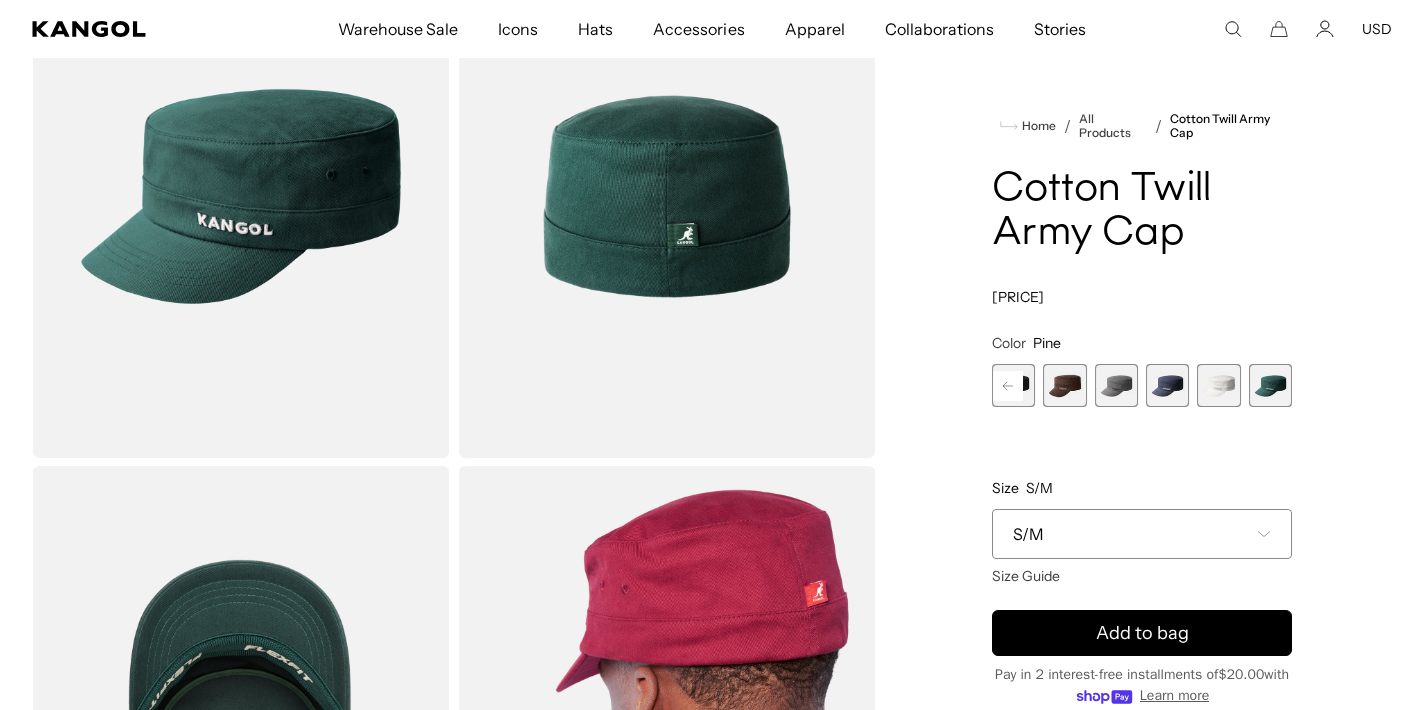 click at bounding box center [1218, 385] 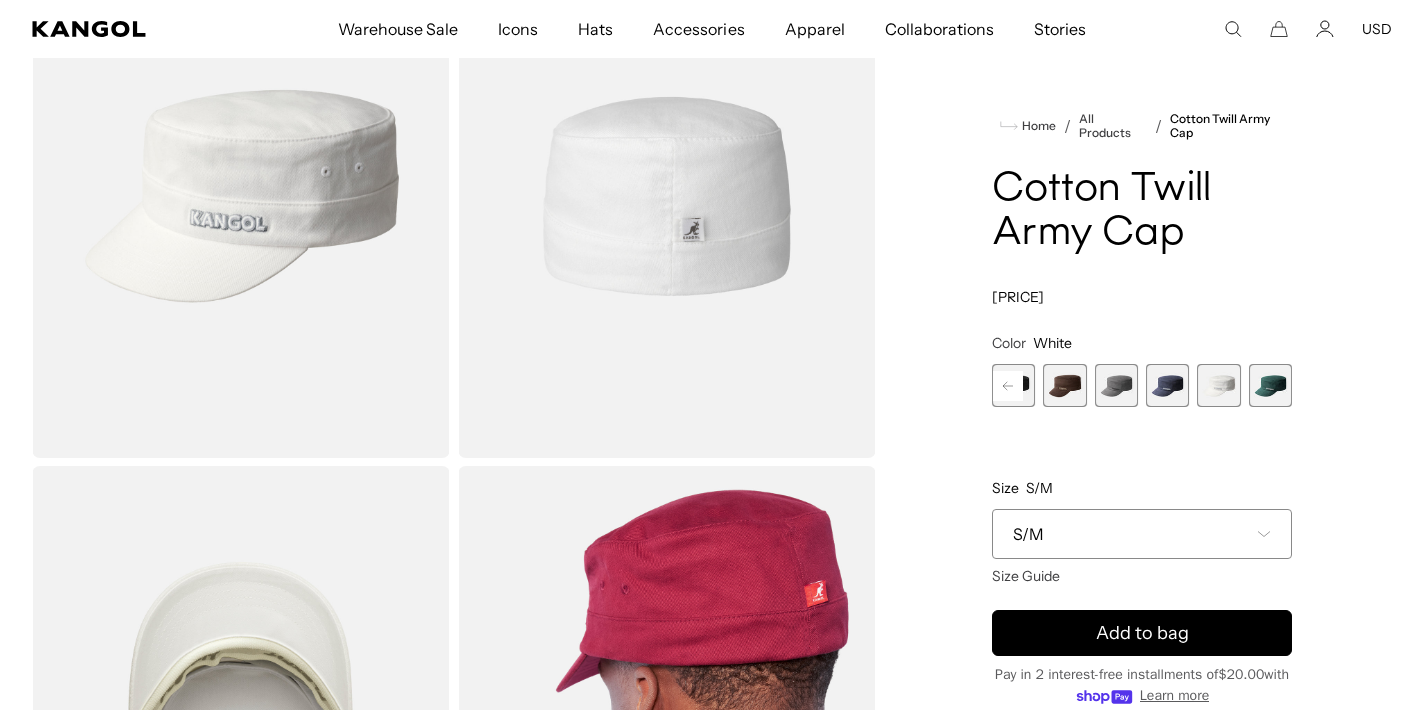 scroll, scrollTop: 0, scrollLeft: 0, axis: both 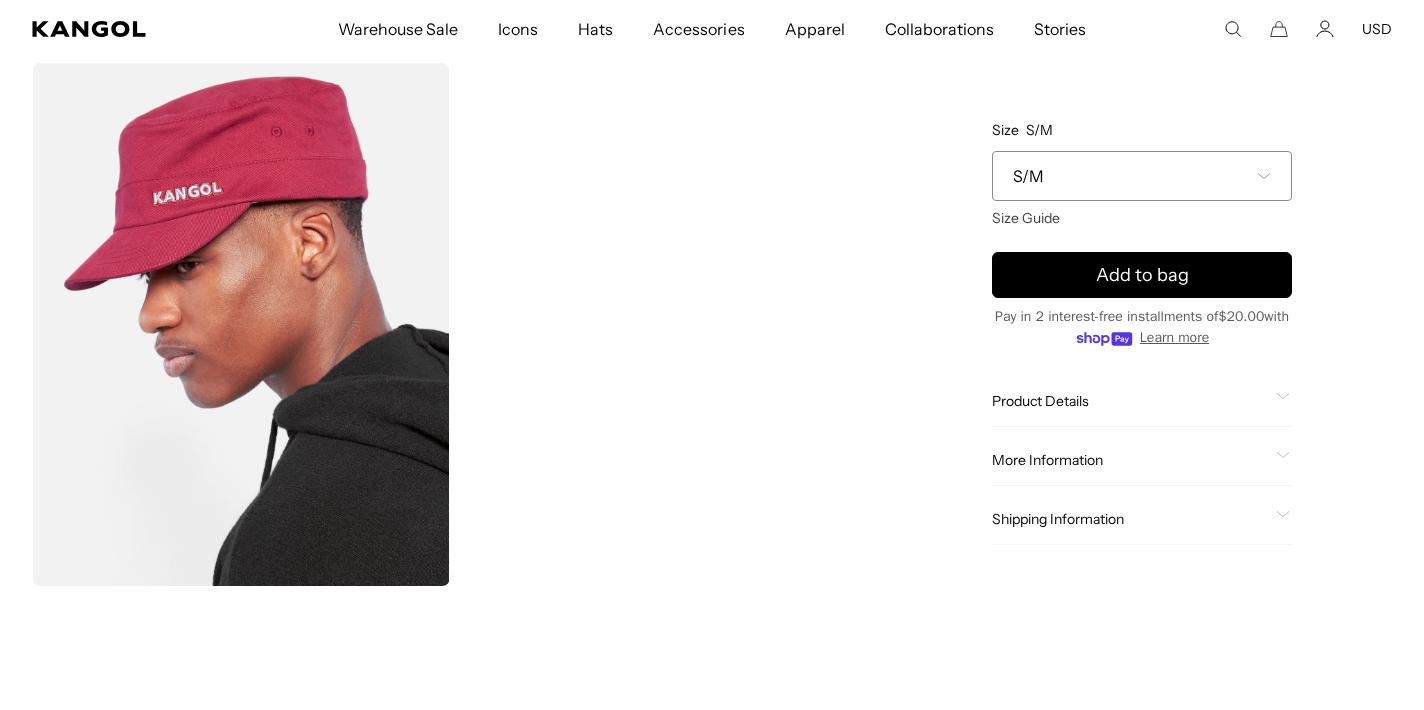 click on "S/M" at bounding box center (1142, 177) 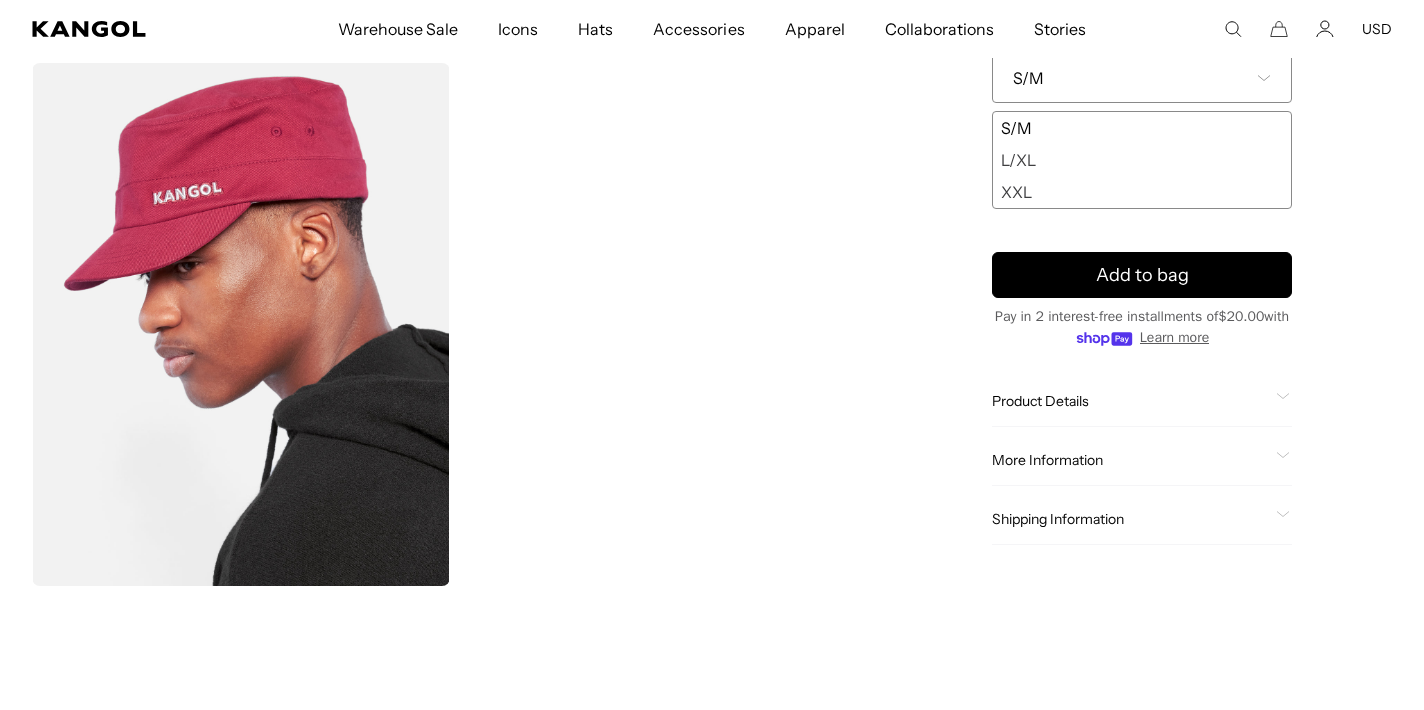scroll, scrollTop: 0, scrollLeft: 412, axis: horizontal 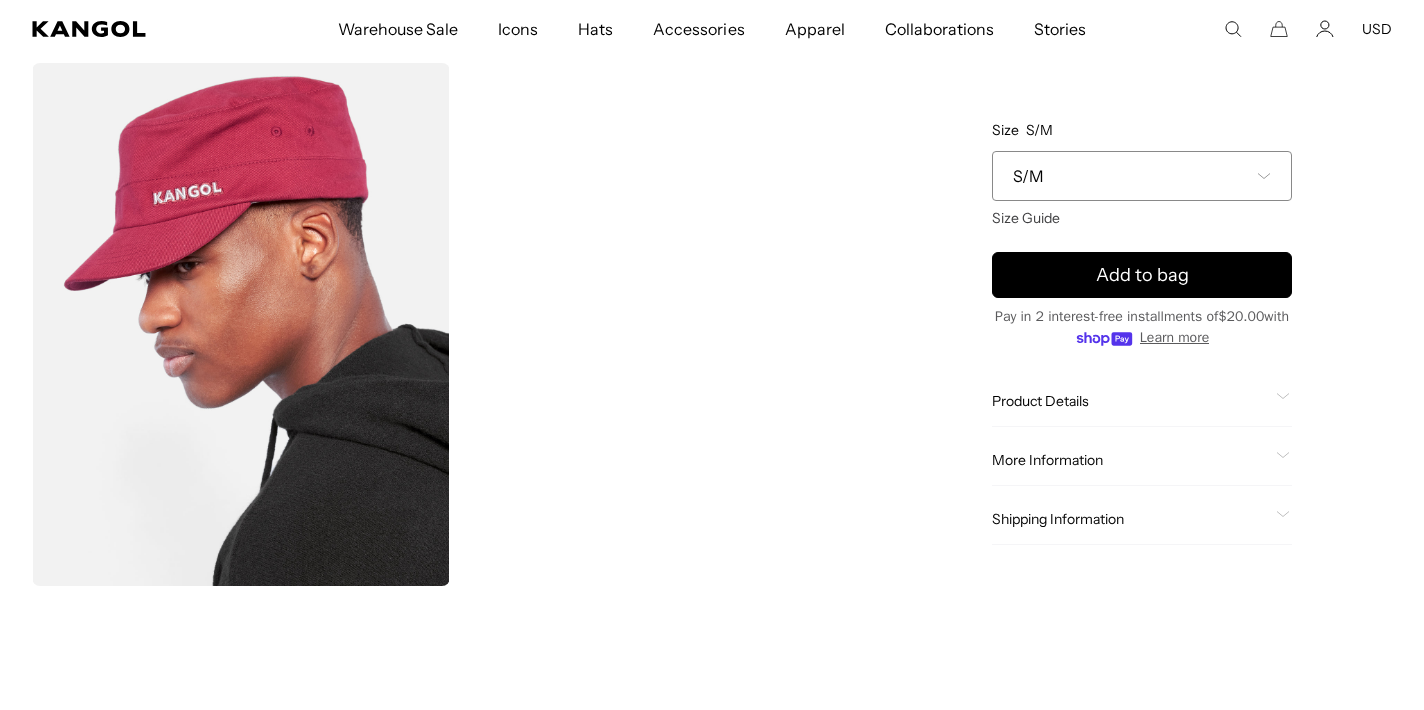 click on "Home
/
All Products
/
Cotton Twill Army Cap
Cotton Twill Army Cap
Regular price
$40.00
Regular price
Sale price
$40.00
Color
White
Previous
Next
Cardinal
Variant sold out or unavailable
Green
Variant sold out or unavailable" at bounding box center [1142, -206] 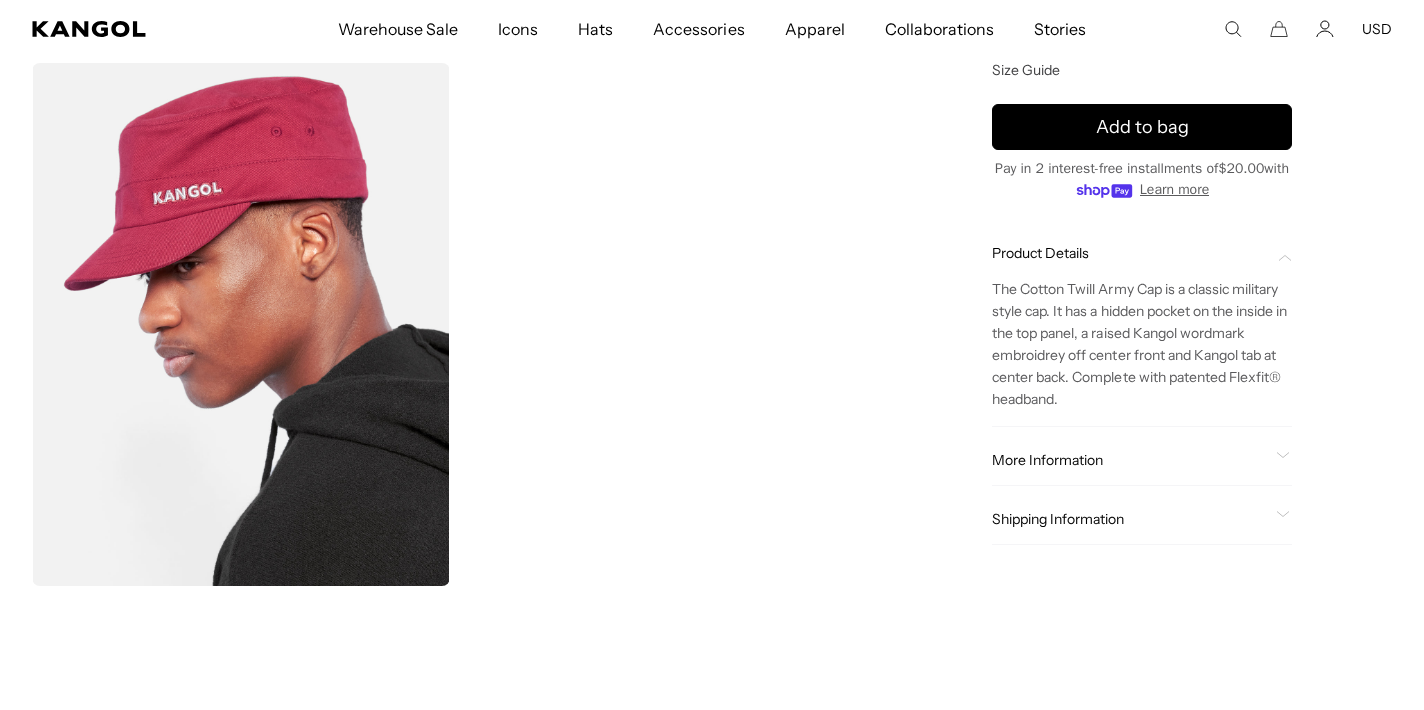 scroll, scrollTop: 0, scrollLeft: 412, axis: horizontal 